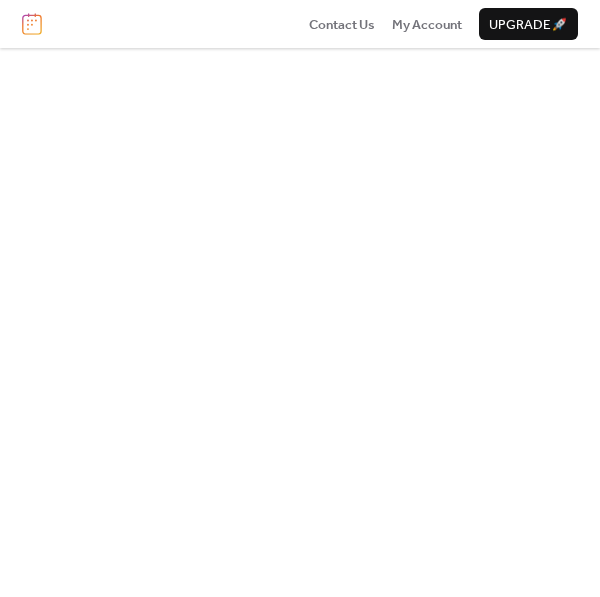 scroll, scrollTop: 0, scrollLeft: 0, axis: both 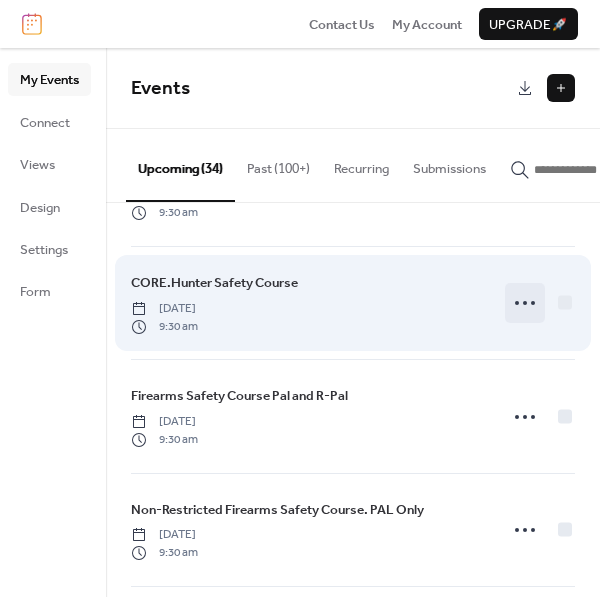 click 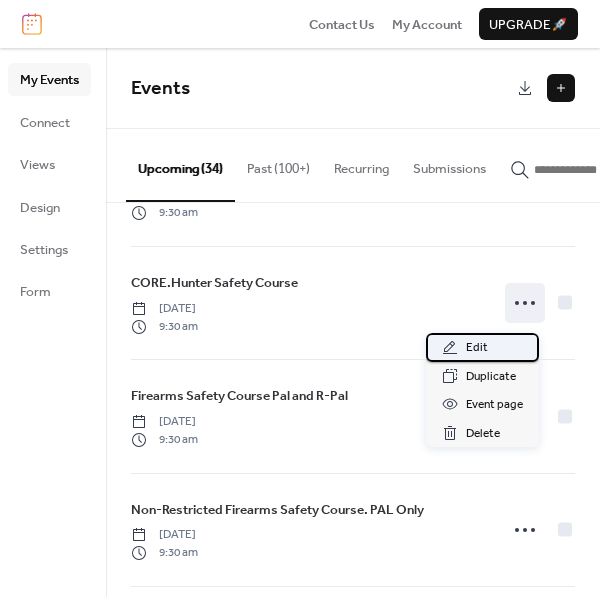 click on "Edit" at bounding box center (477, 348) 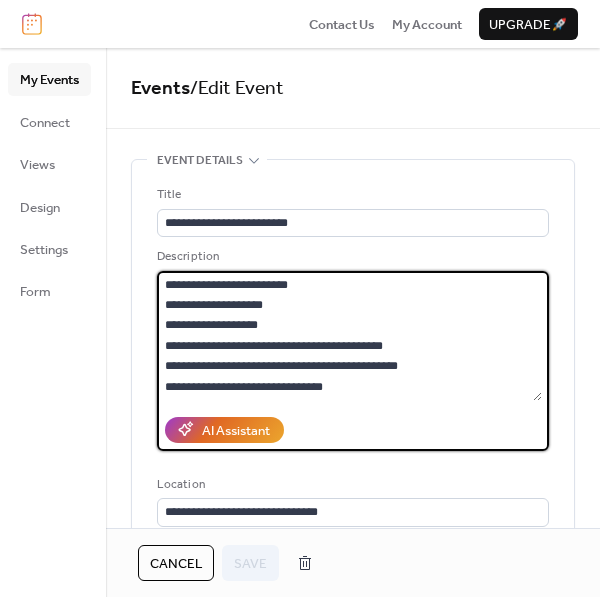 drag, startPoint x: 255, startPoint y: 322, endPoint x: 230, endPoint y: 321, distance: 25.019993 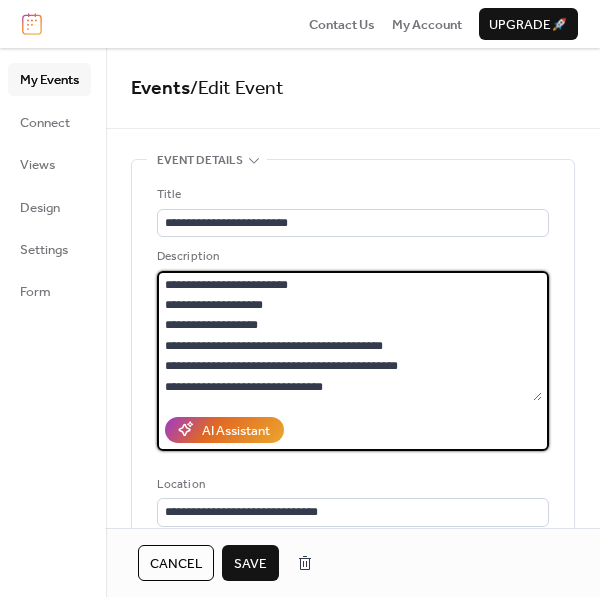 type on "**********" 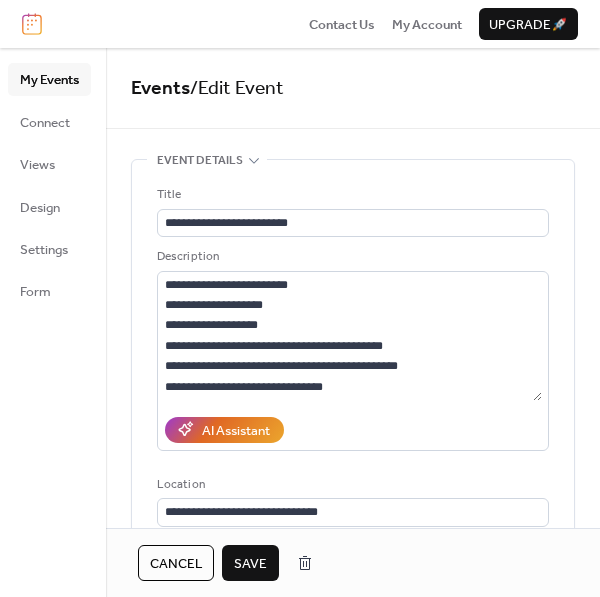 click on "**********" at bounding box center [353, 404] 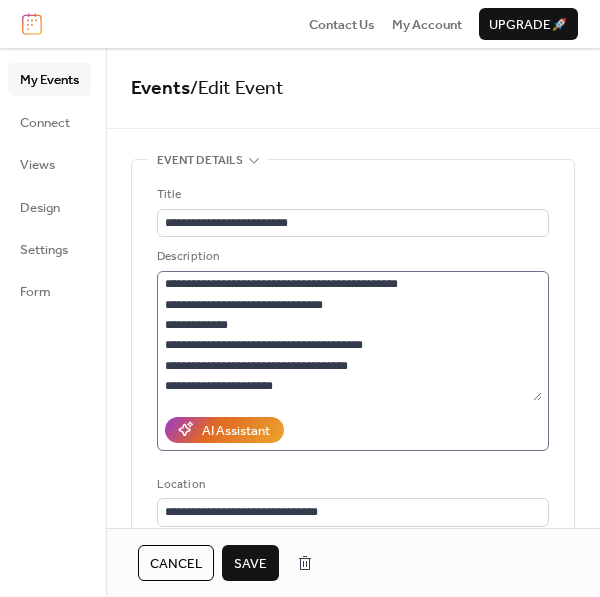 scroll, scrollTop: 102, scrollLeft: 0, axis: vertical 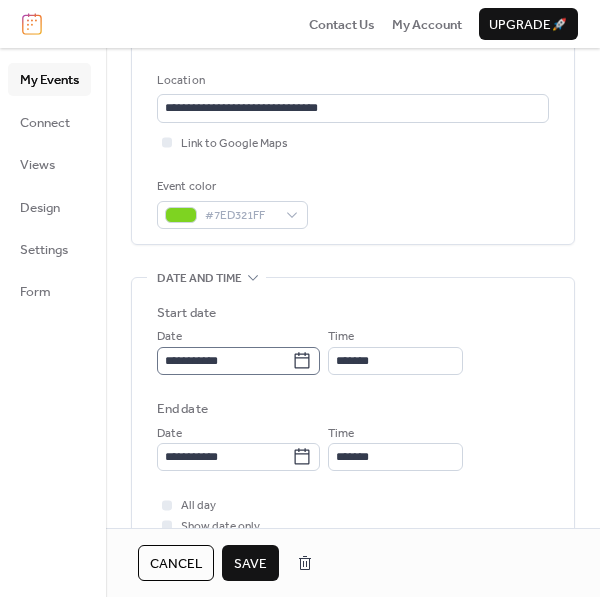 click 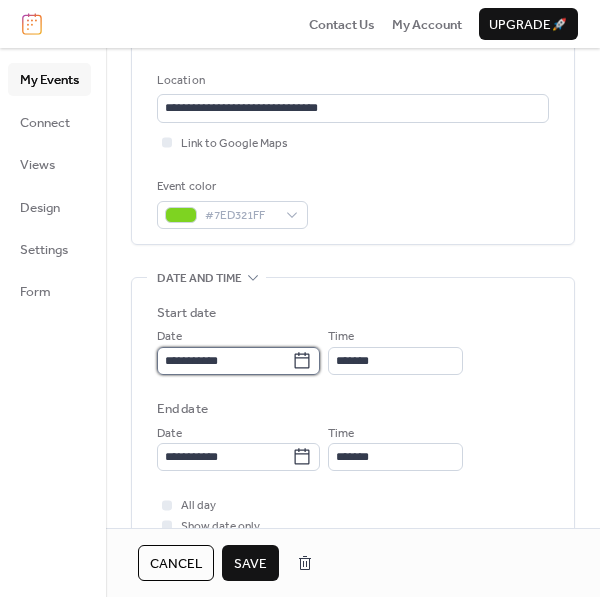 click on "**********" at bounding box center [224, 361] 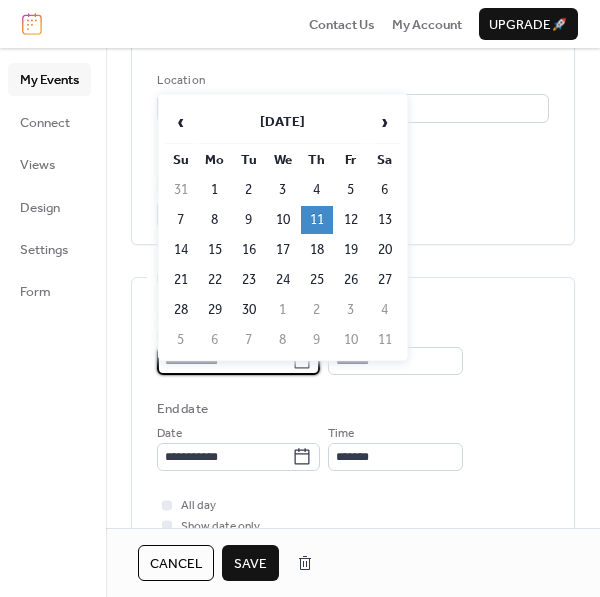 scroll, scrollTop: 406, scrollLeft: 0, axis: vertical 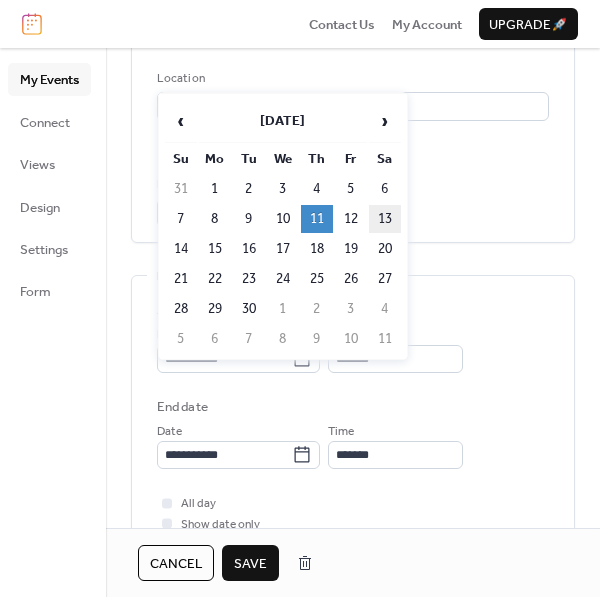 click on "13" at bounding box center (385, 219) 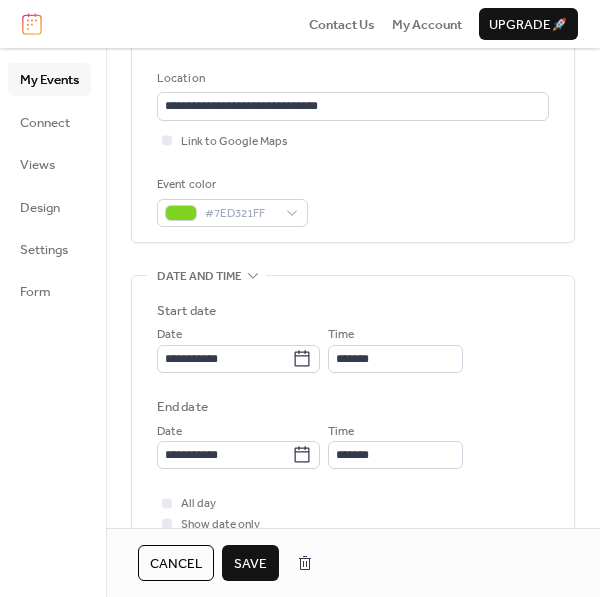 click on "Save" at bounding box center (250, 564) 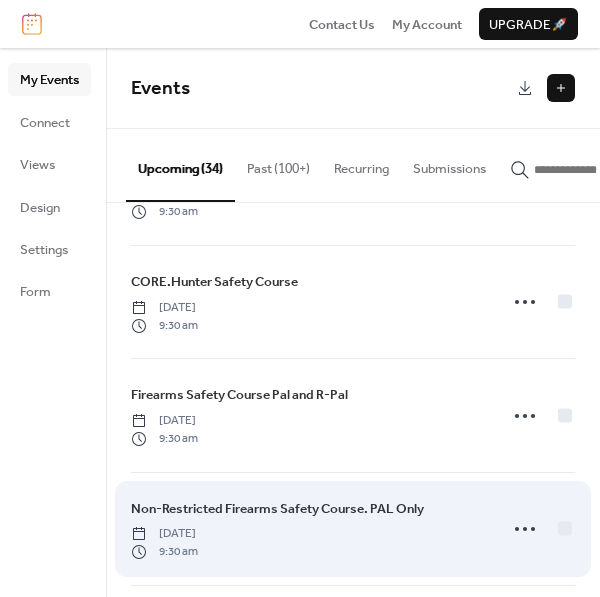 scroll, scrollTop: 1333, scrollLeft: 0, axis: vertical 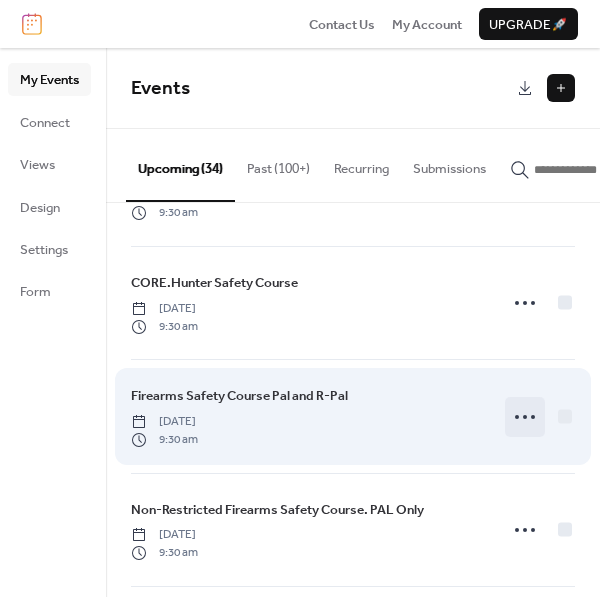 click 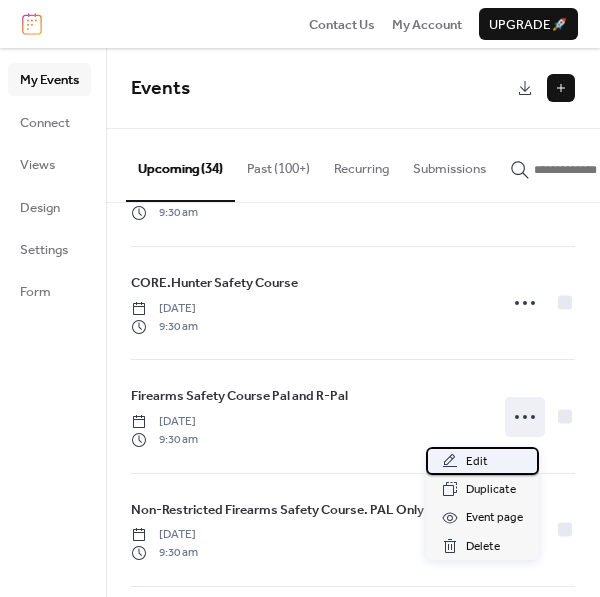 click on "Edit" at bounding box center [477, 462] 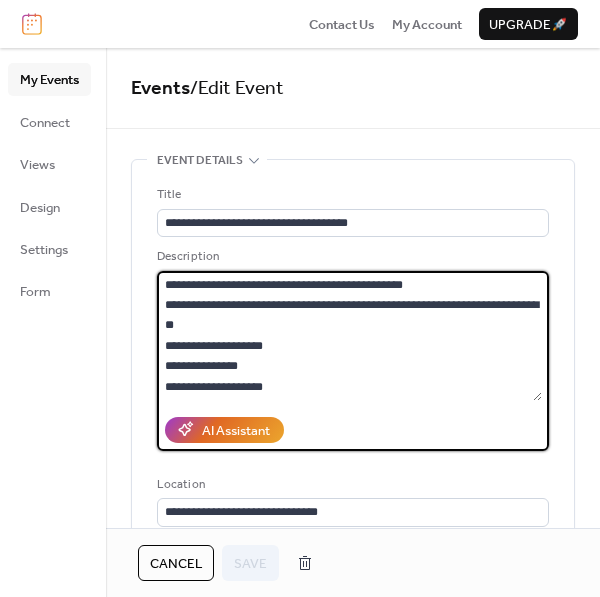 drag, startPoint x: 257, startPoint y: 342, endPoint x: 241, endPoint y: 358, distance: 22.627417 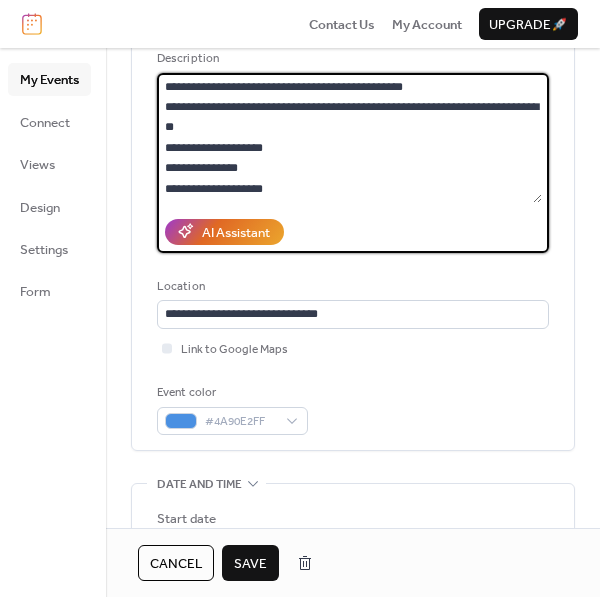 scroll, scrollTop: 199, scrollLeft: 0, axis: vertical 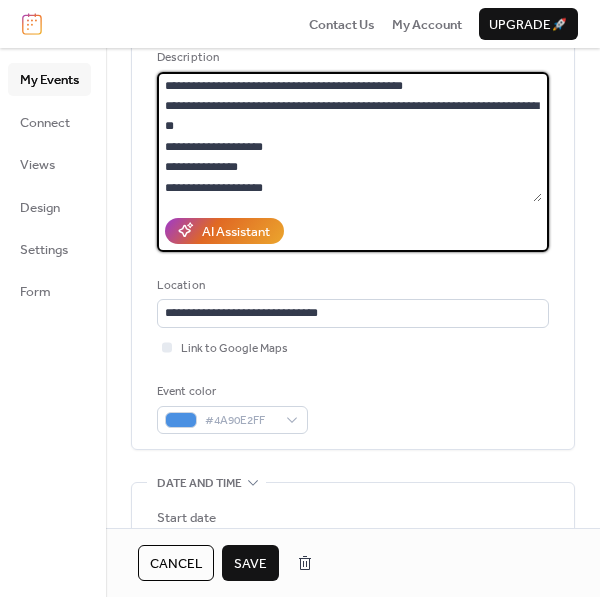 type on "**********" 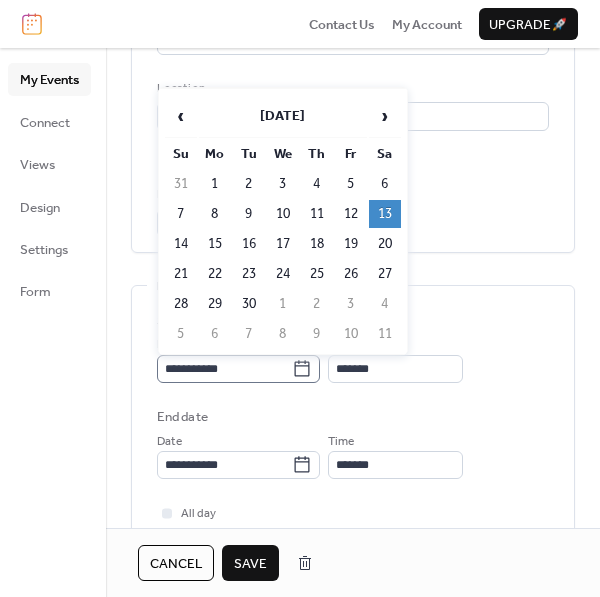 click 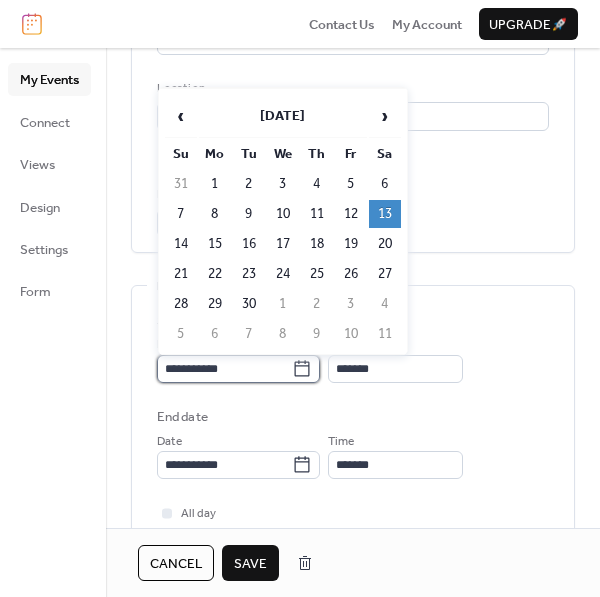 click on "**********" at bounding box center (224, 369) 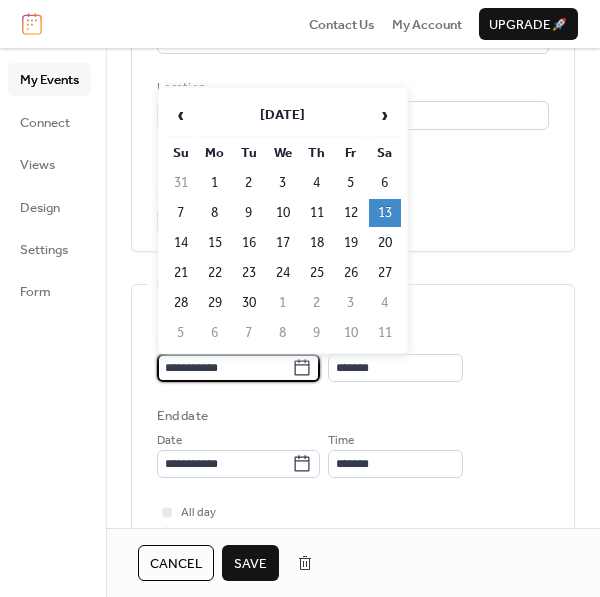 scroll, scrollTop: 398, scrollLeft: 0, axis: vertical 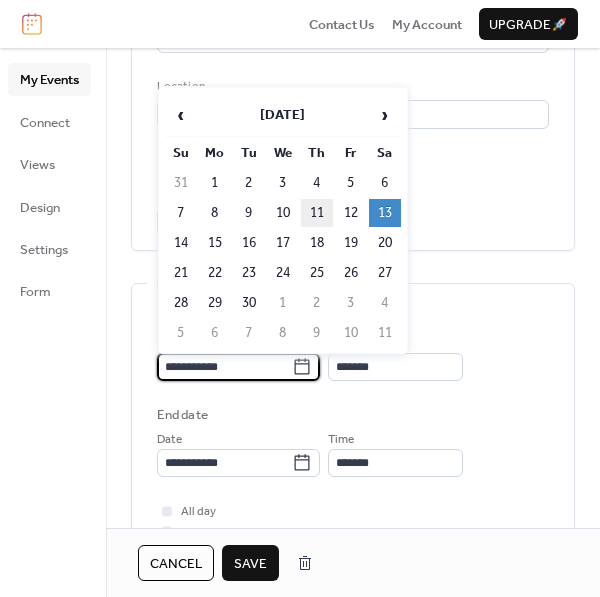 click on "11" at bounding box center (317, 213) 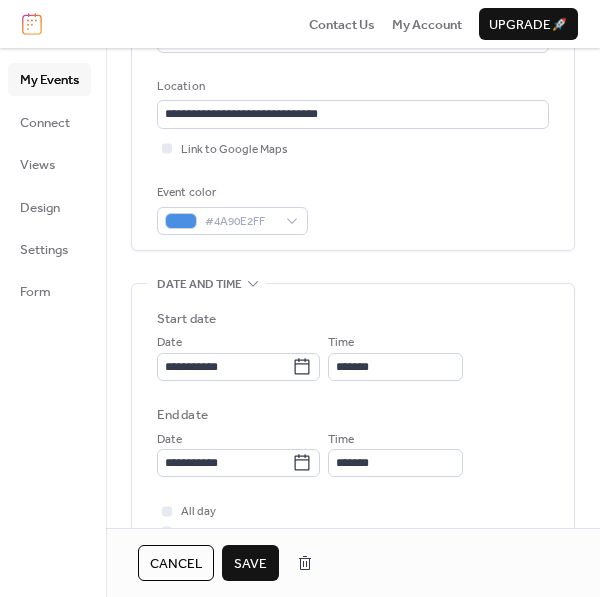 click on "Save" at bounding box center (250, 564) 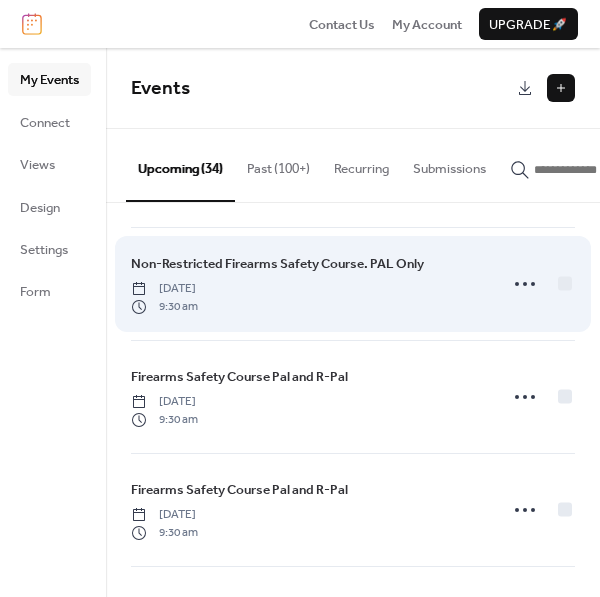 scroll, scrollTop: 3497, scrollLeft: 0, axis: vertical 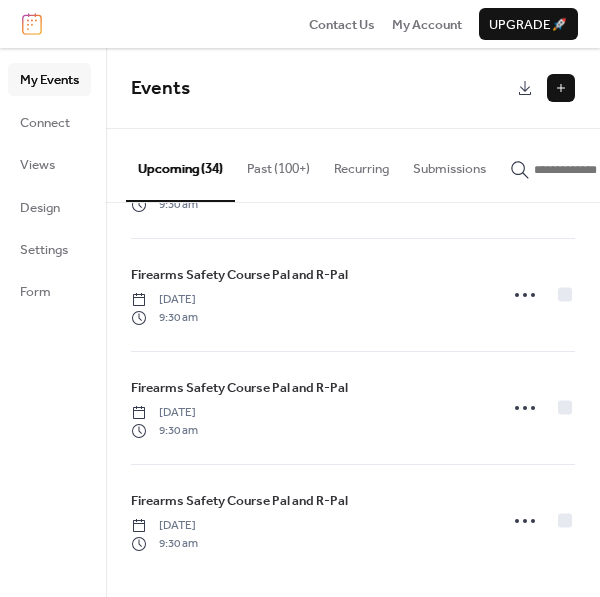 click at bounding box center (561, 88) 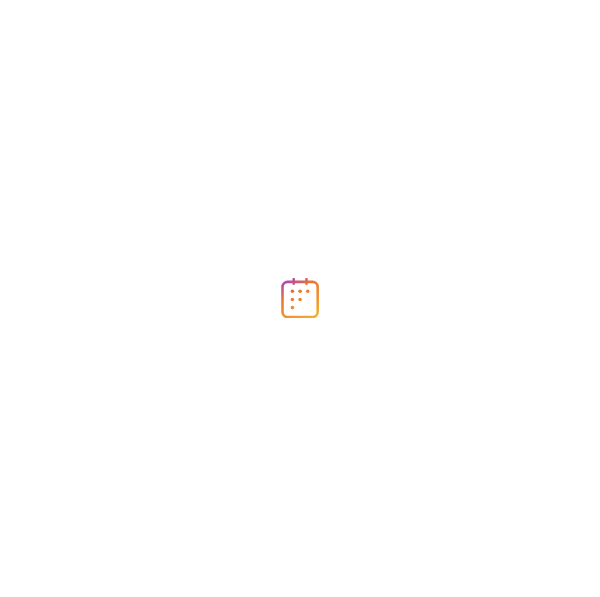 scroll, scrollTop: 0, scrollLeft: 0, axis: both 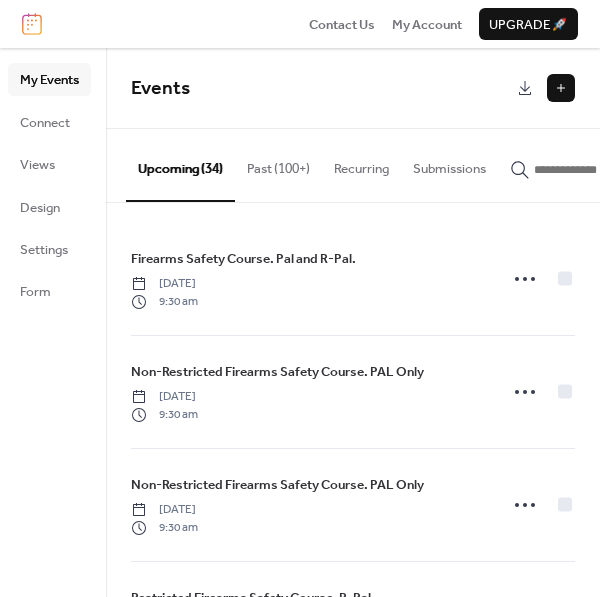 click at bounding box center [561, 88] 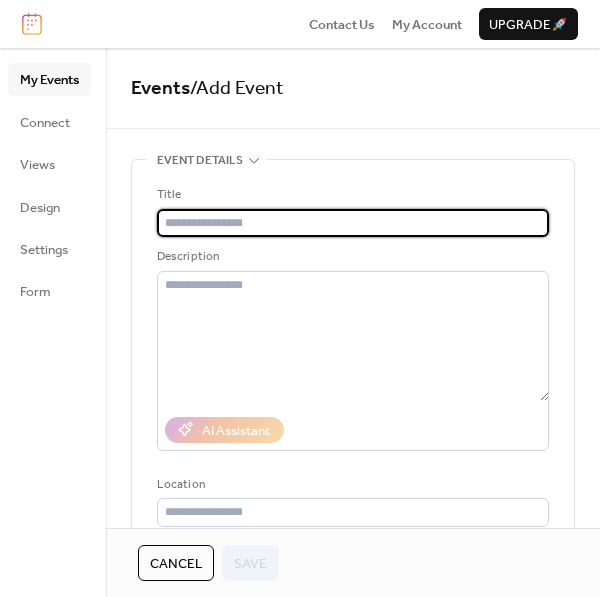 paste on "**********" 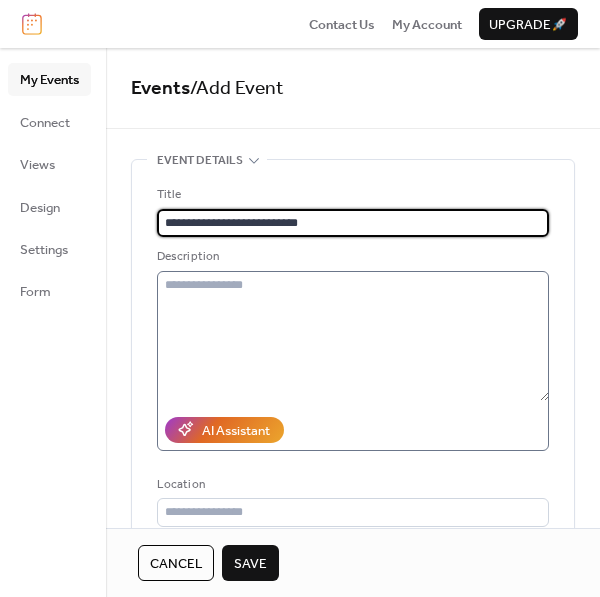 type on "**********" 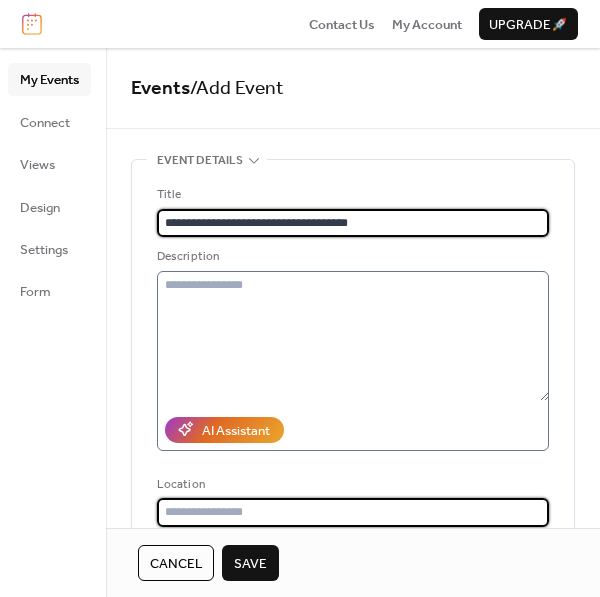 type on "**********" 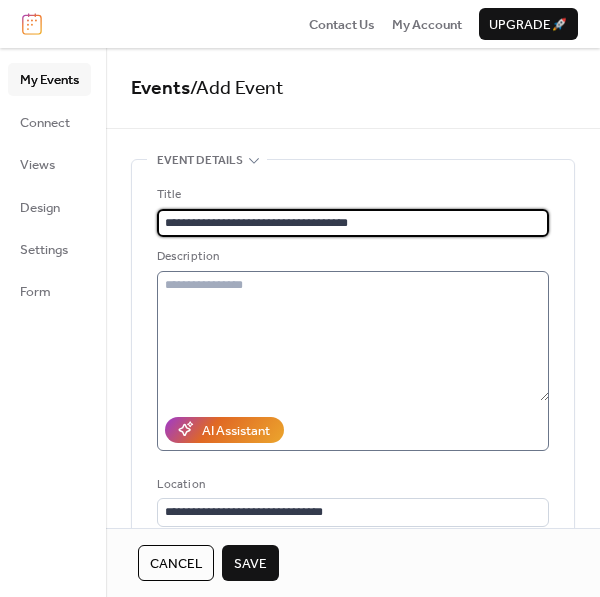 type on "**********" 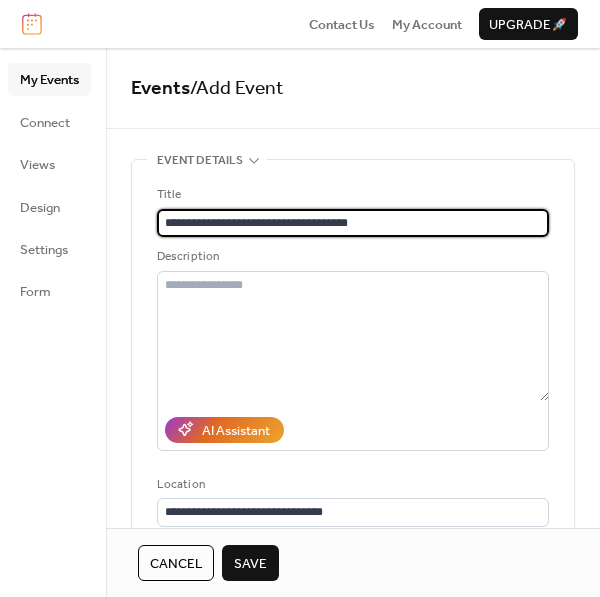 drag, startPoint x: 361, startPoint y: 222, endPoint x: 314, endPoint y: 218, distance: 47.169907 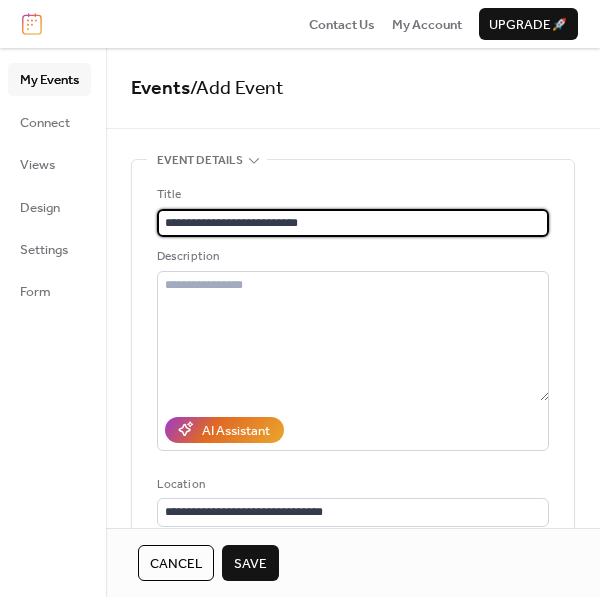 type on "**********" 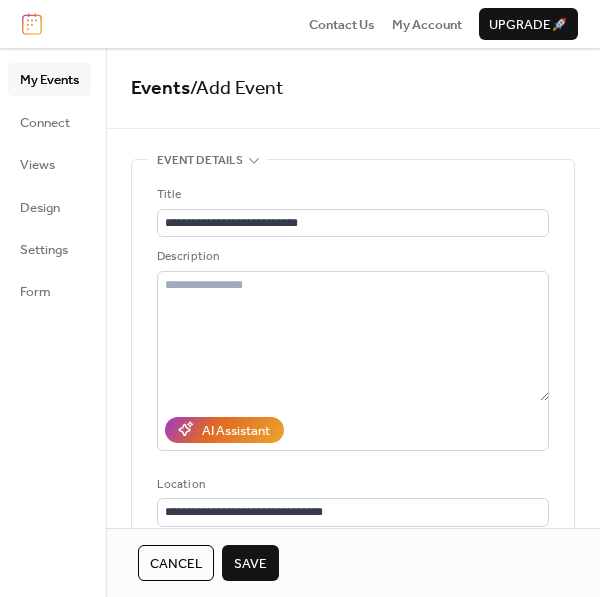 click on "**********" at bounding box center [353, 404] 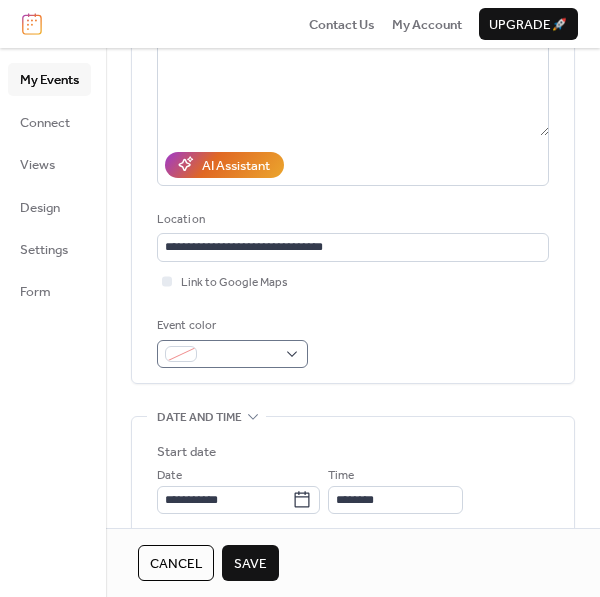 scroll, scrollTop: 266, scrollLeft: 0, axis: vertical 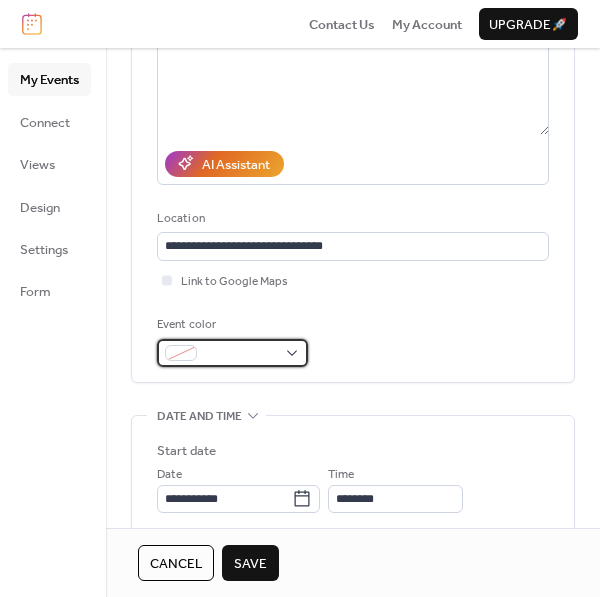 click at bounding box center [232, 353] 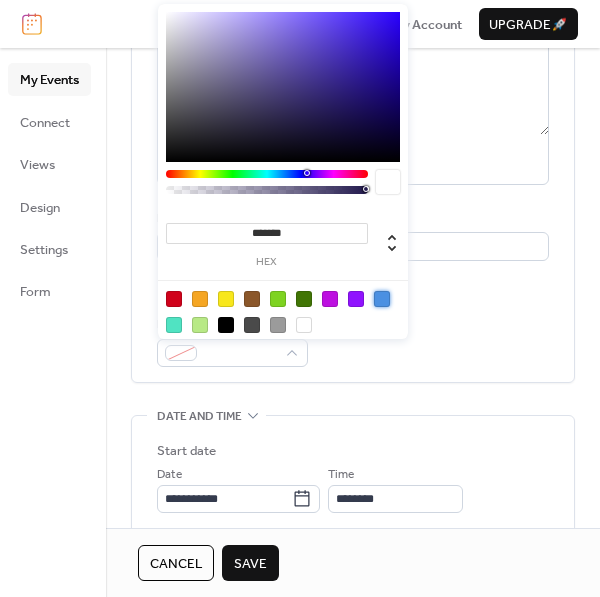 click at bounding box center (382, 299) 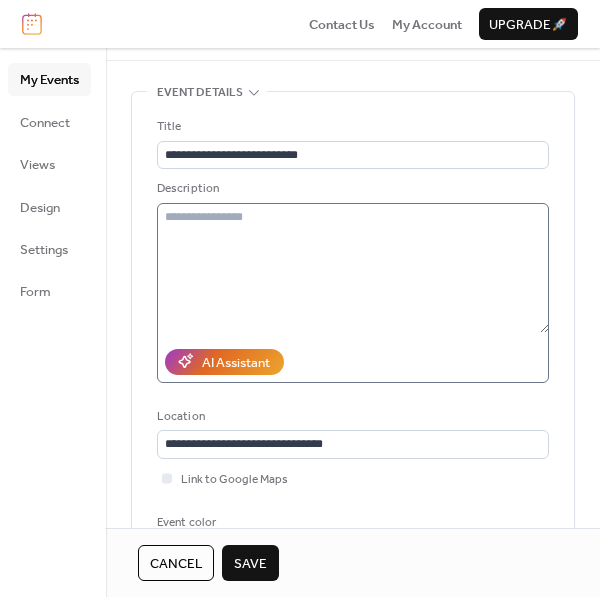 scroll, scrollTop: 66, scrollLeft: 0, axis: vertical 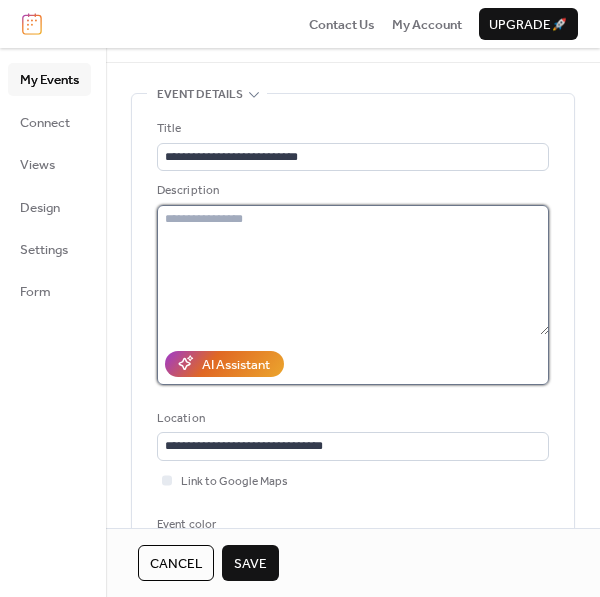 click at bounding box center [353, 270] 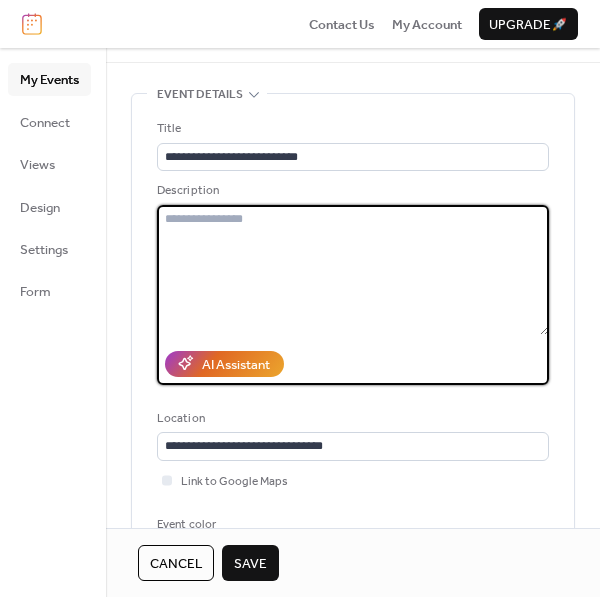 paste on "**********" 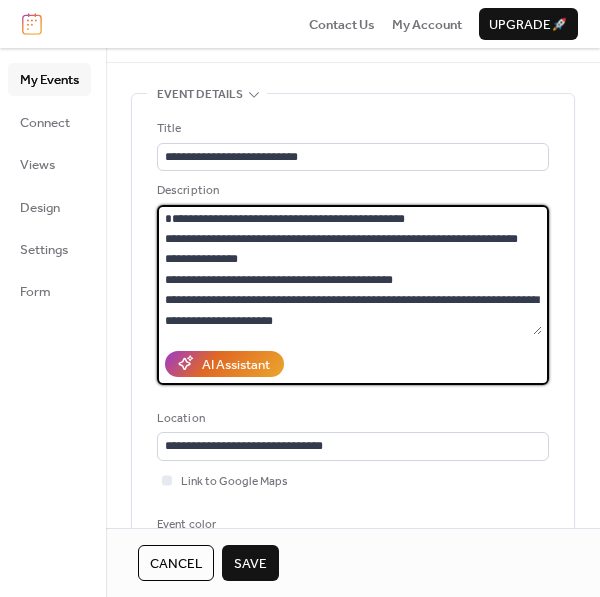 scroll, scrollTop: 303, scrollLeft: 0, axis: vertical 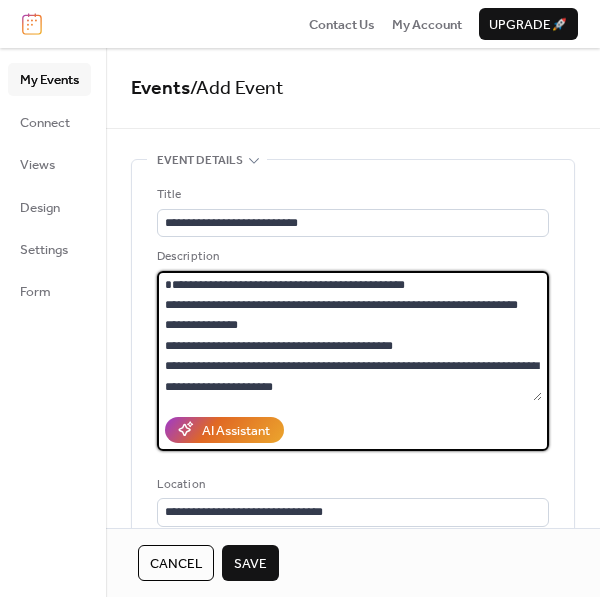 click on "**********" at bounding box center [349, 336] 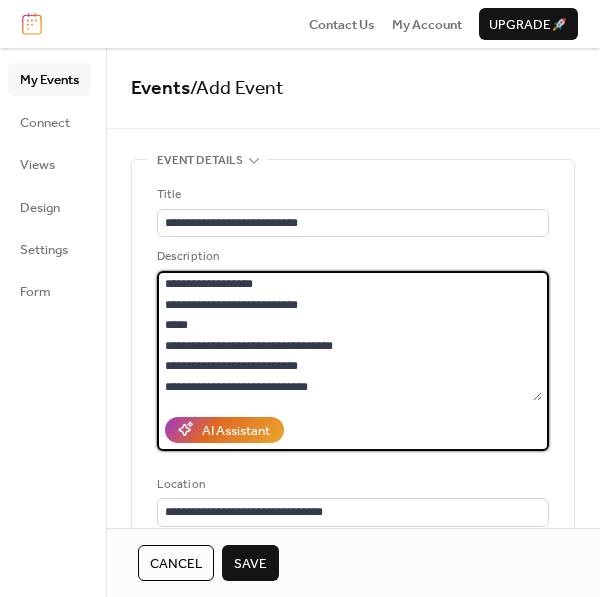 scroll, scrollTop: 286, scrollLeft: 0, axis: vertical 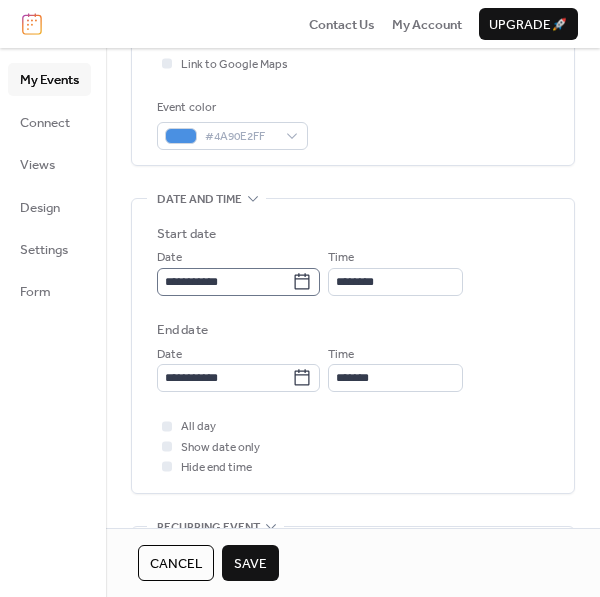 type on "**********" 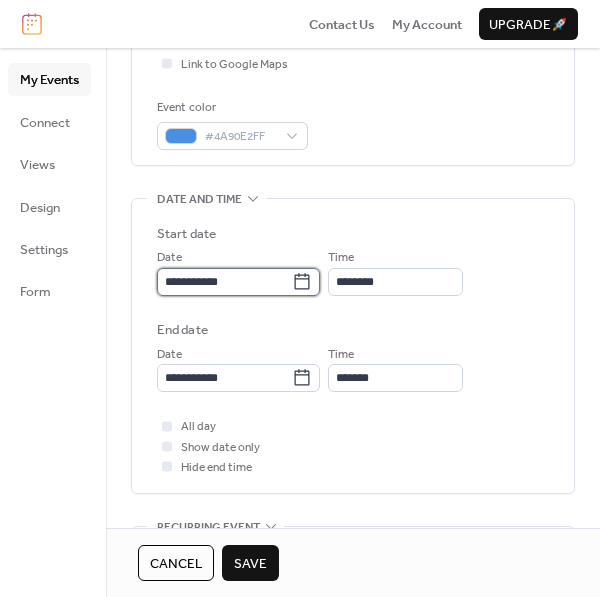 click on "**********" at bounding box center (224, 282) 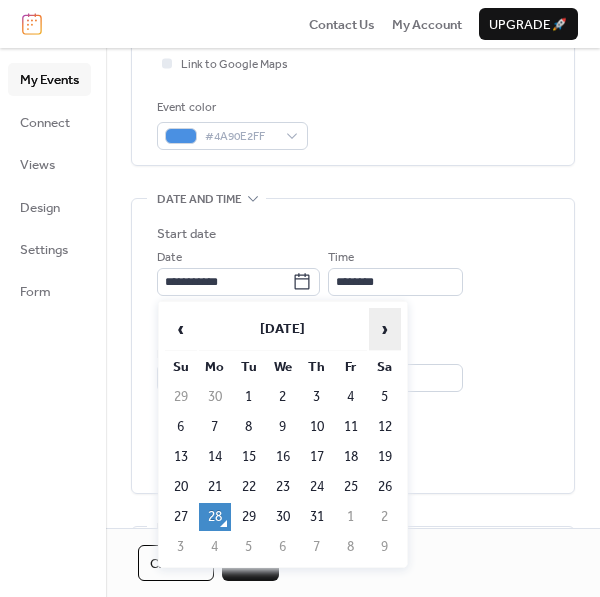 click on "›" at bounding box center [385, 329] 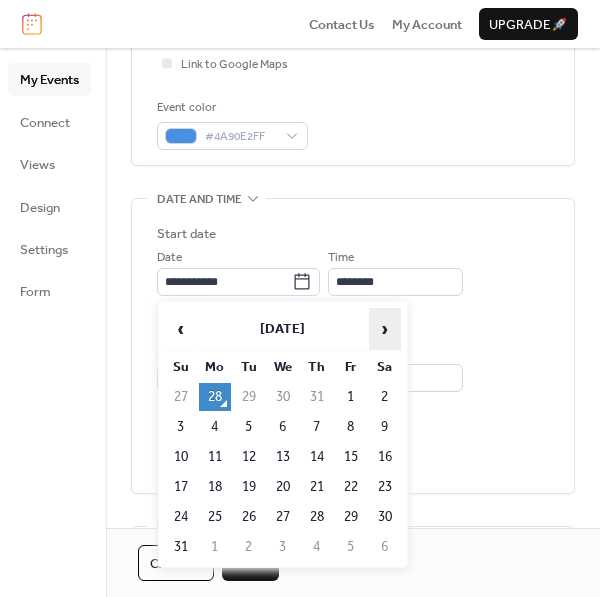 click on "›" at bounding box center (385, 329) 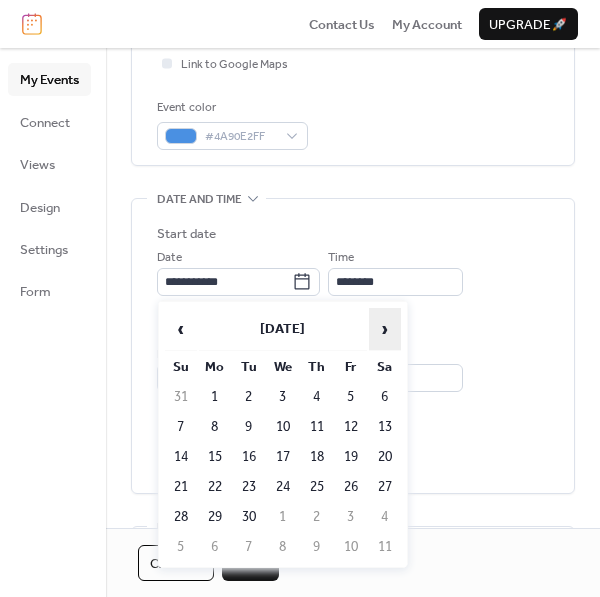 click on "›" at bounding box center [385, 329] 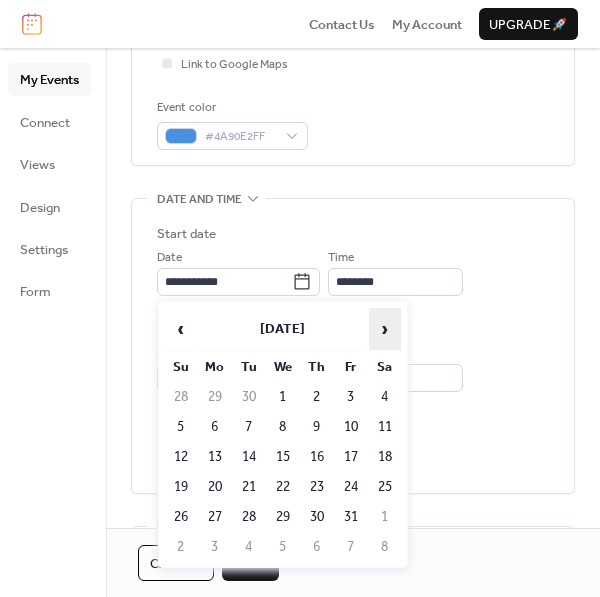 click on "›" at bounding box center (385, 329) 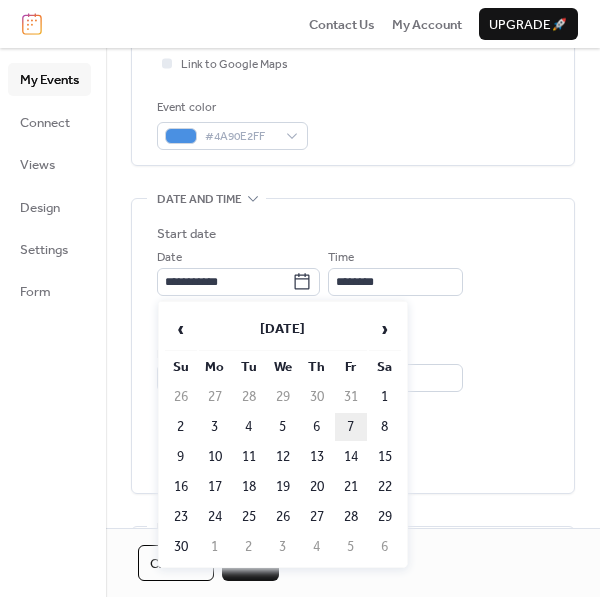 click on "7" at bounding box center [351, 427] 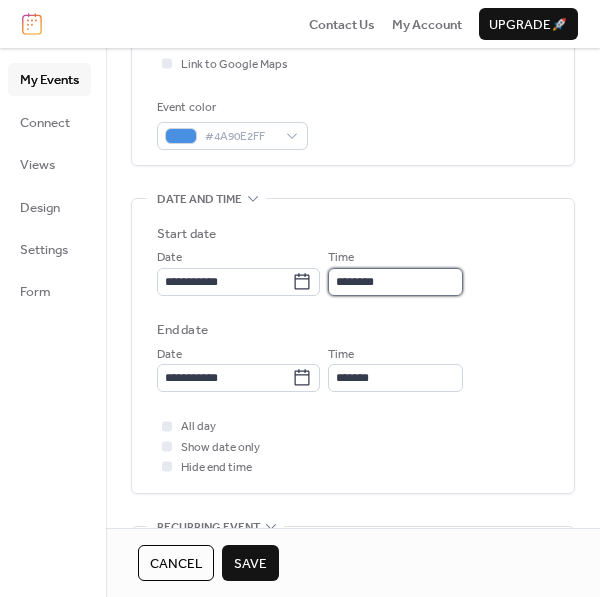 click on "********" at bounding box center (395, 282) 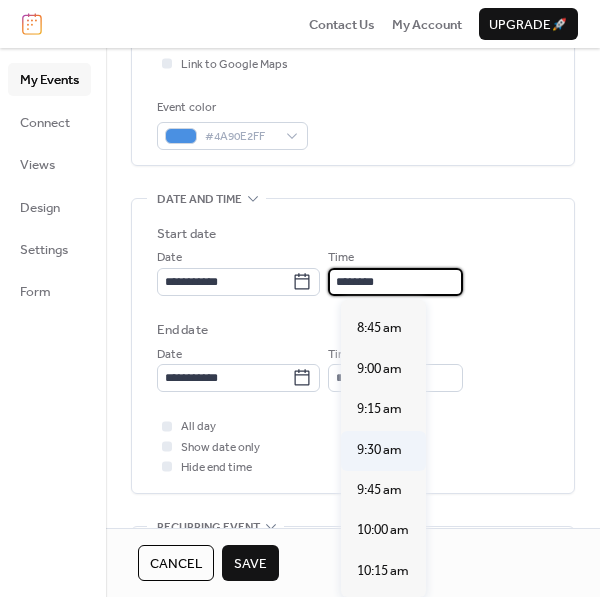 scroll, scrollTop: 1406, scrollLeft: 0, axis: vertical 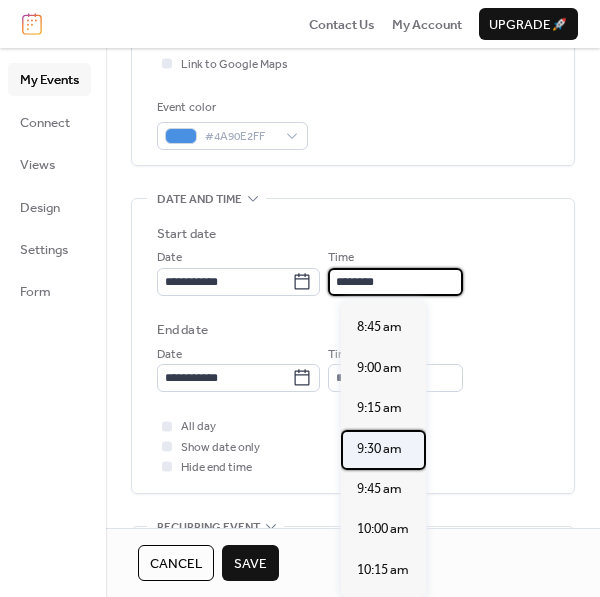 click on "9:30 am" at bounding box center [379, 449] 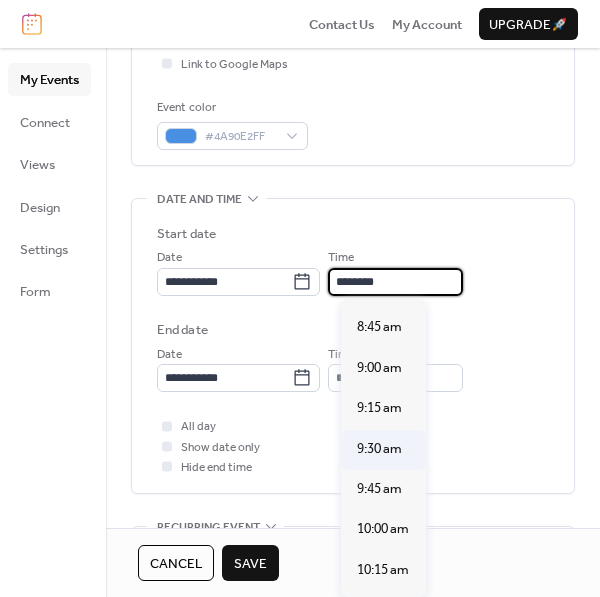 type on "*******" 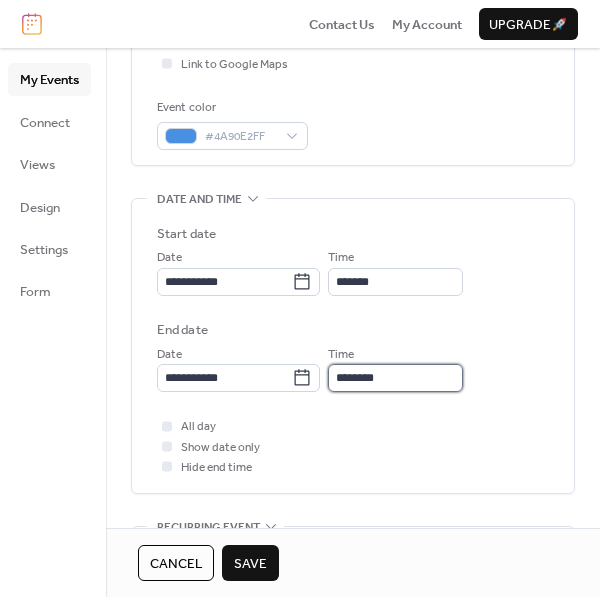 click on "********" at bounding box center (395, 378) 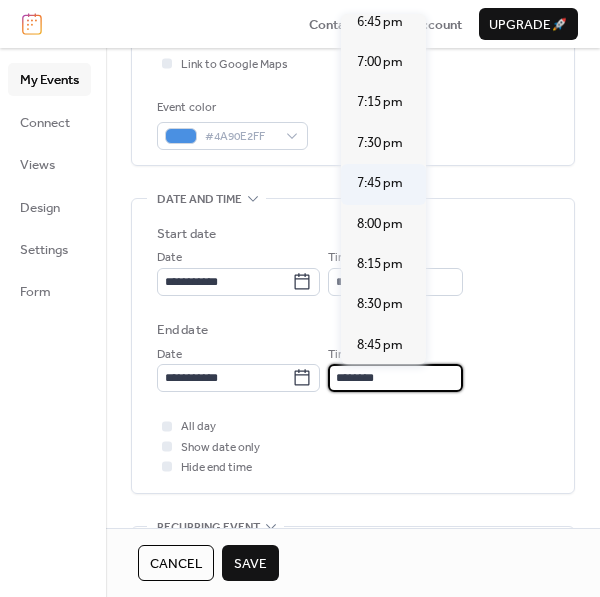 scroll, scrollTop: 1467, scrollLeft: 0, axis: vertical 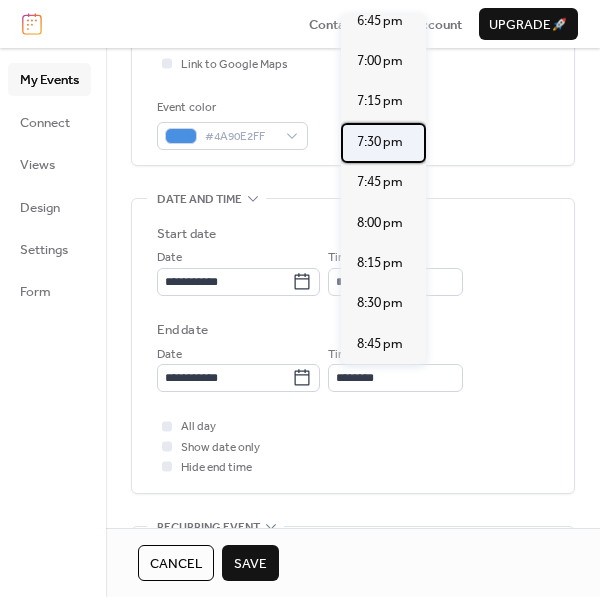click on "7:30 pm" at bounding box center (380, 142) 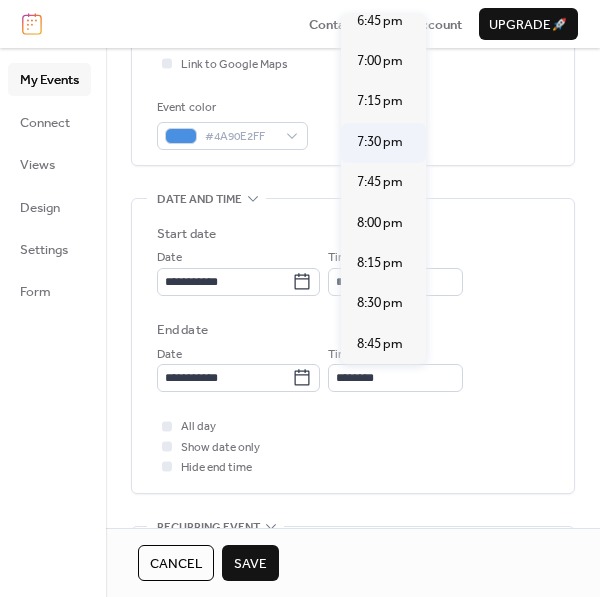 type on "*******" 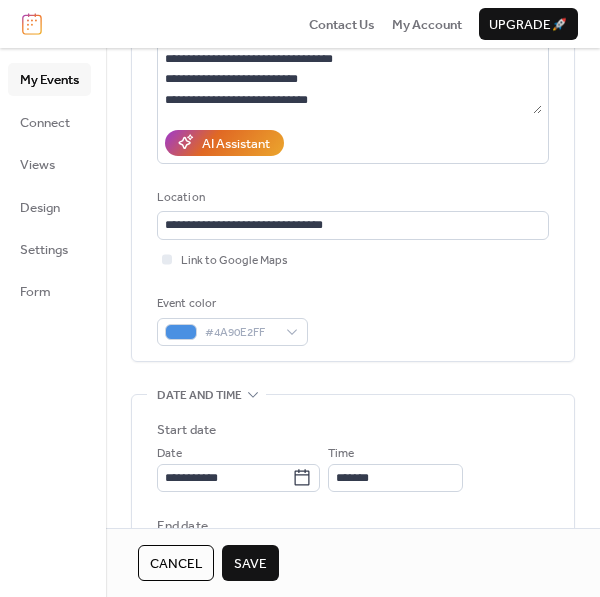 scroll, scrollTop: 286, scrollLeft: 0, axis: vertical 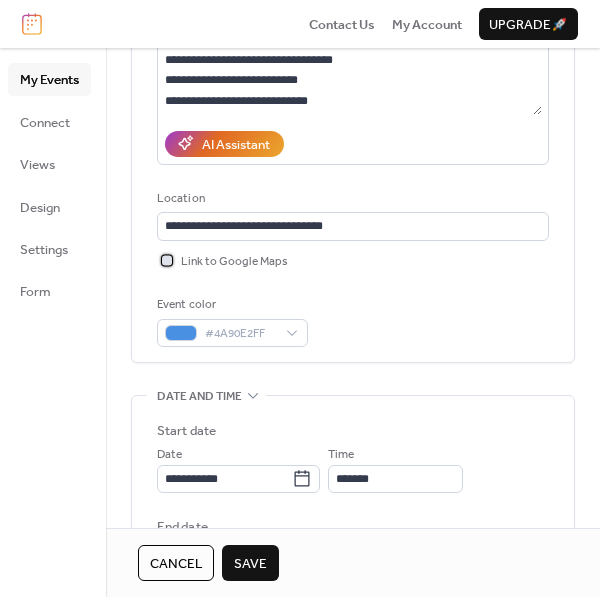 click at bounding box center [167, 260] 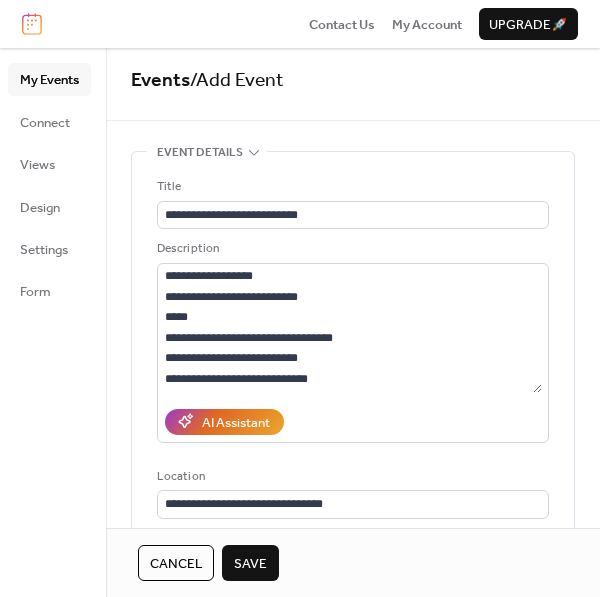 scroll, scrollTop: 0, scrollLeft: 0, axis: both 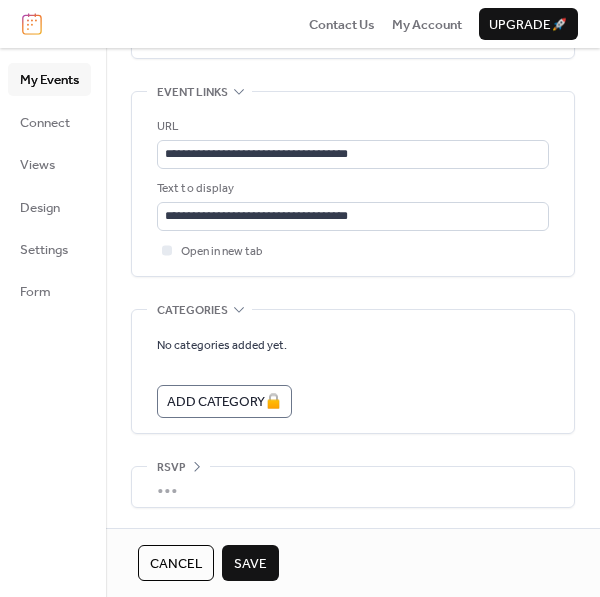 click on "Save" at bounding box center [250, 564] 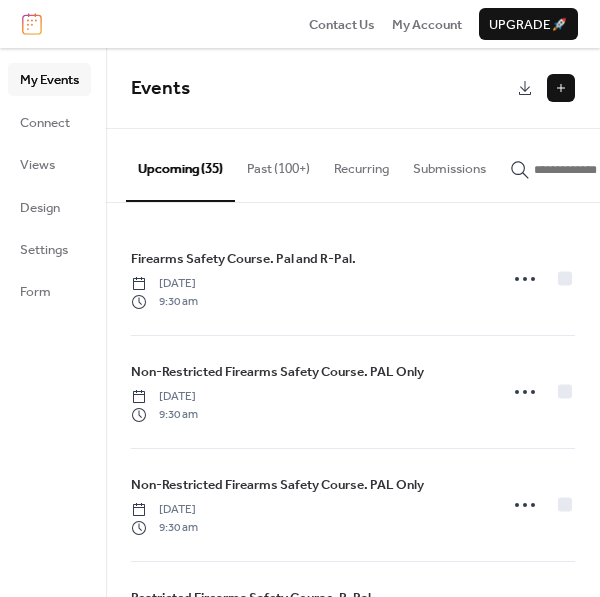 click at bounding box center [561, 88] 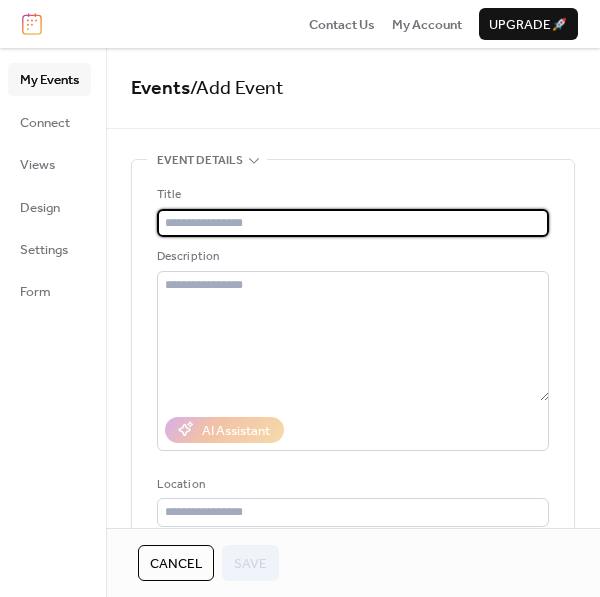 click at bounding box center (353, 223) 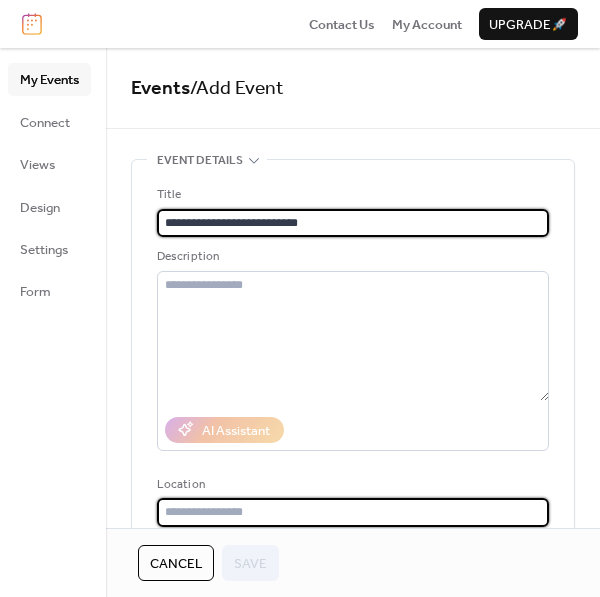 type on "**********" 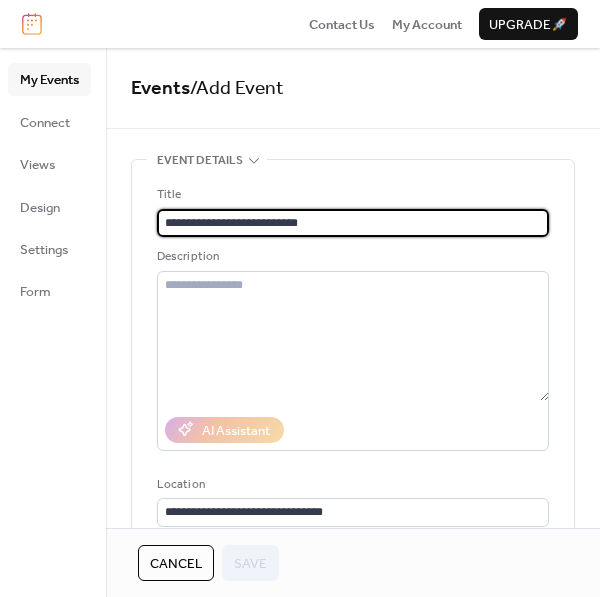 type on "**********" 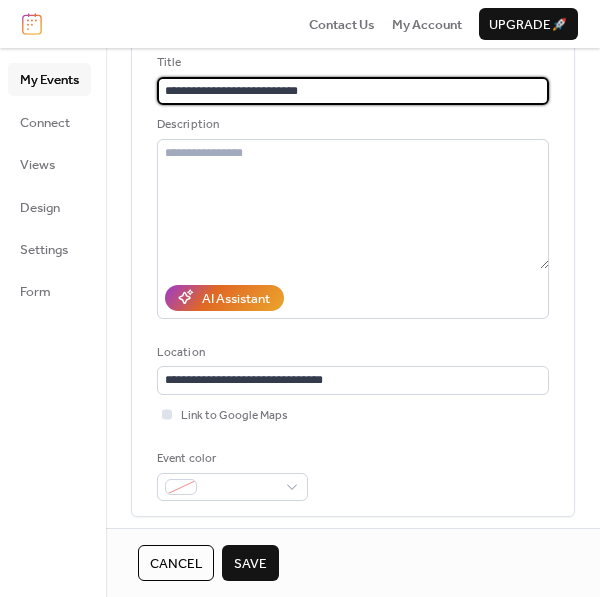 scroll, scrollTop: 133, scrollLeft: 0, axis: vertical 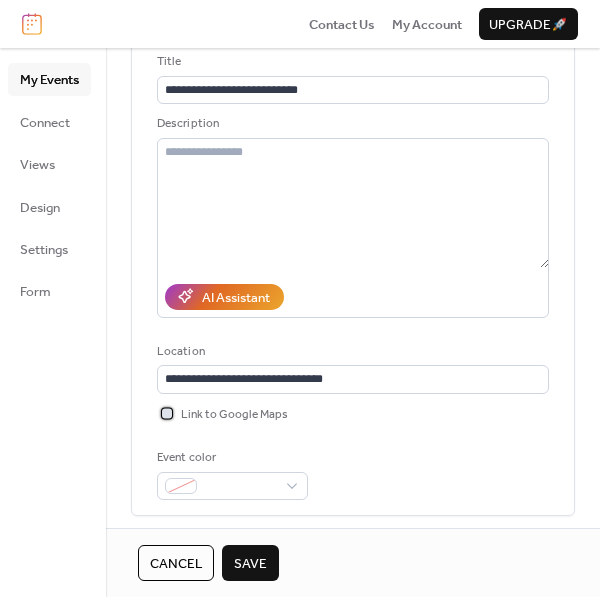 click at bounding box center (167, 413) 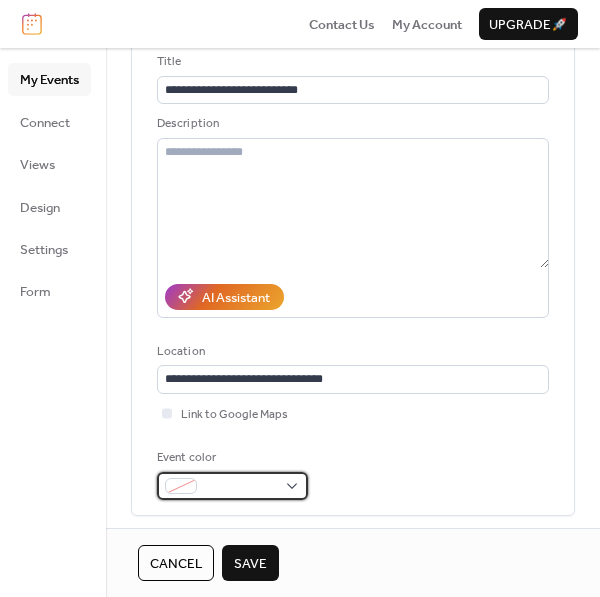 click at bounding box center (232, 486) 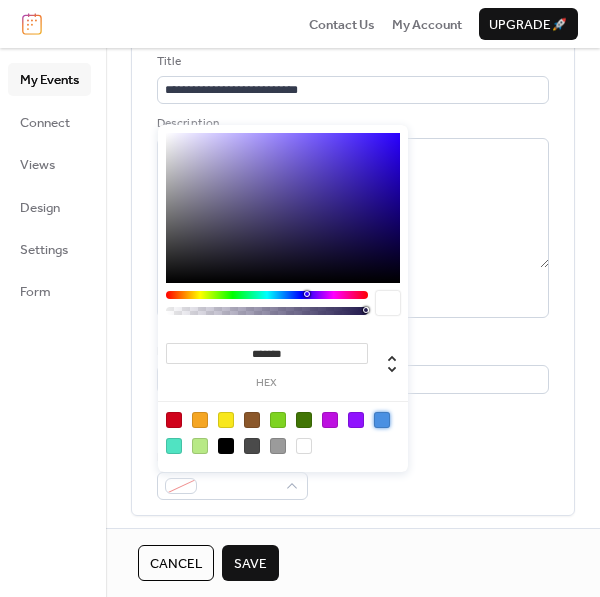 click at bounding box center (382, 420) 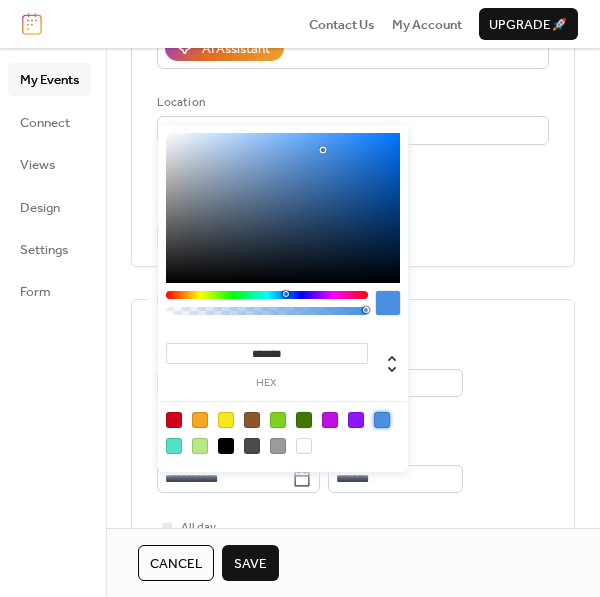 scroll, scrollTop: 383, scrollLeft: 0, axis: vertical 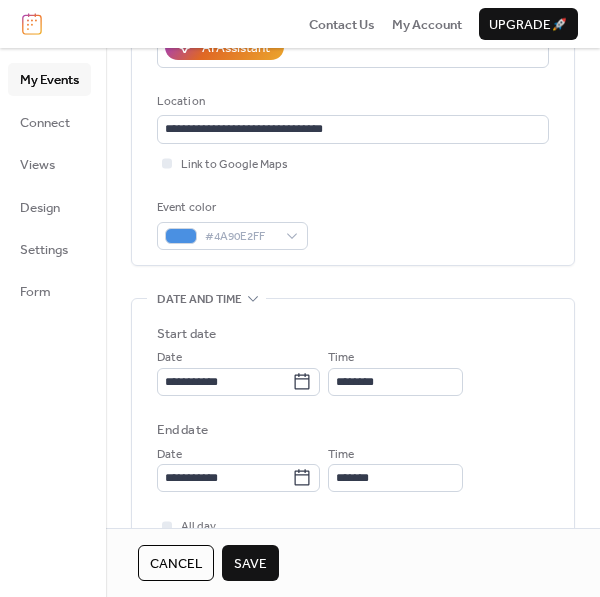 click on "**********" at bounding box center (353, 371) 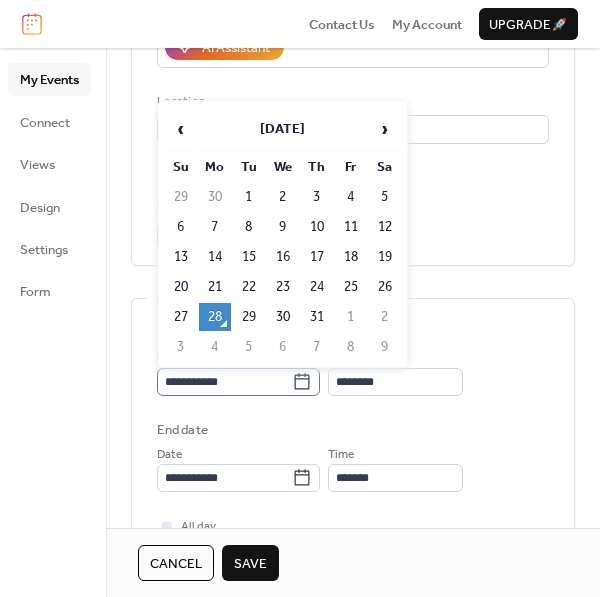 click 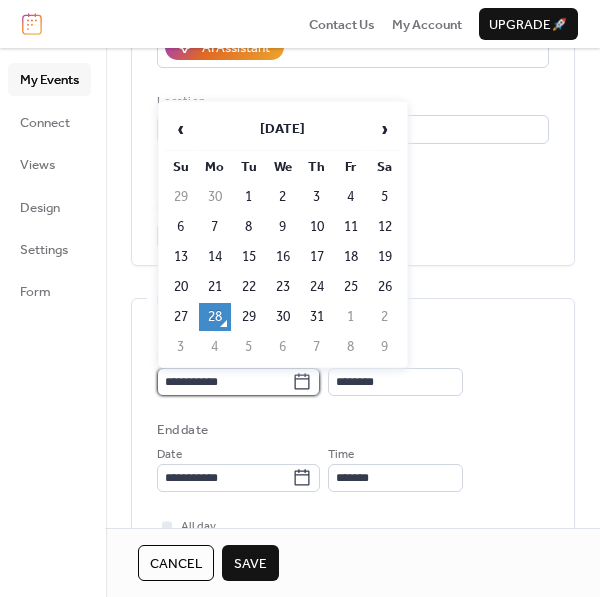 click on "**********" at bounding box center [224, 382] 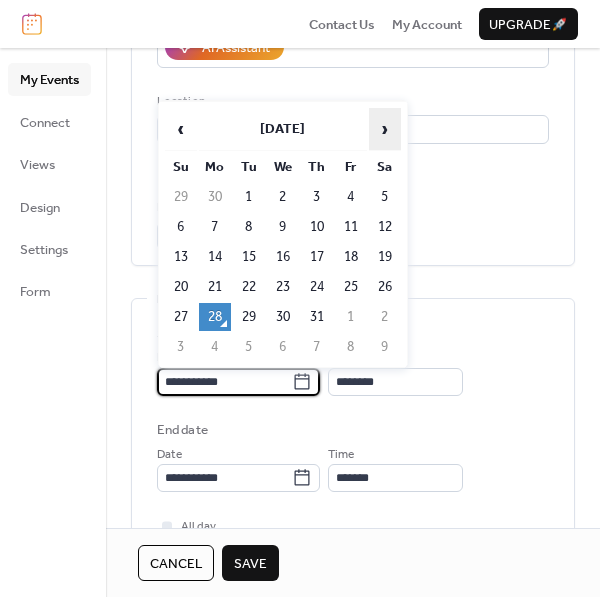 click on "›" at bounding box center [385, 129] 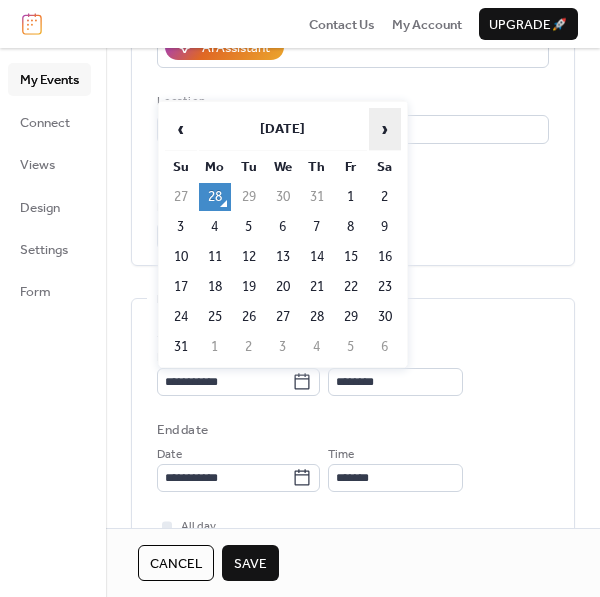 click on "›" at bounding box center (385, 129) 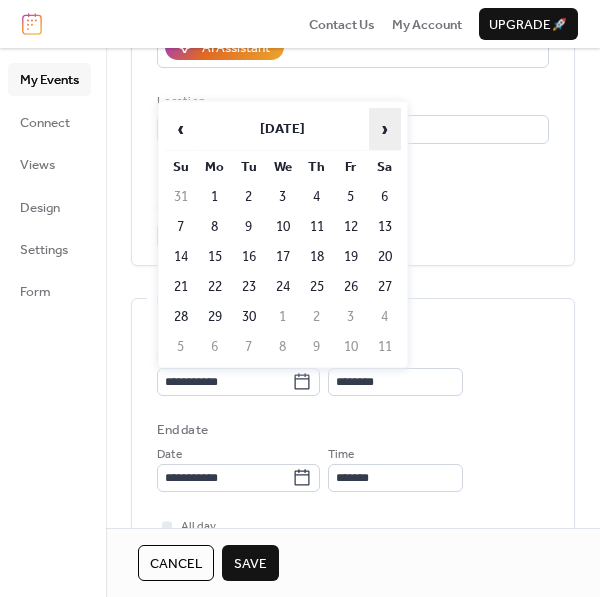 click on "›" at bounding box center [385, 129] 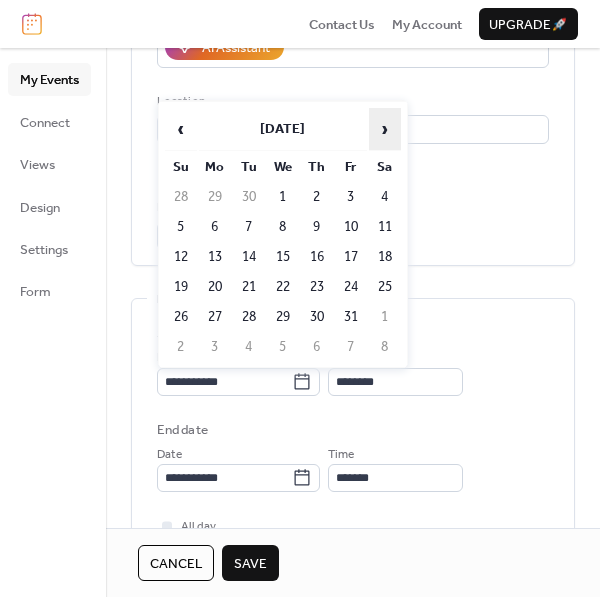 click on "›" at bounding box center [385, 129] 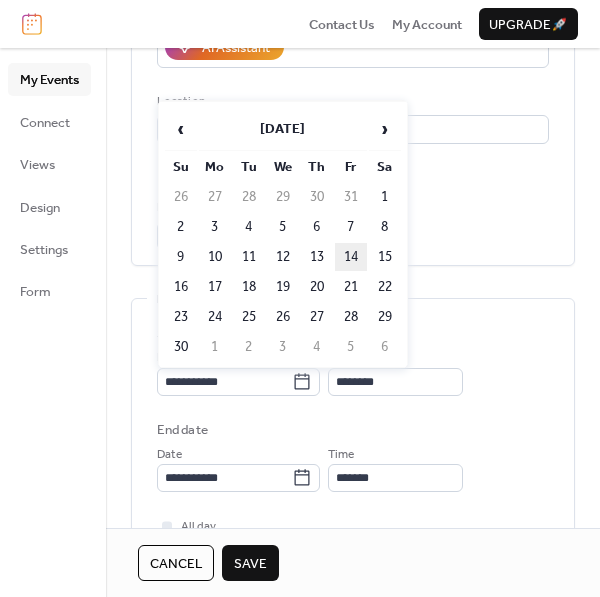 click on "14" at bounding box center [351, 257] 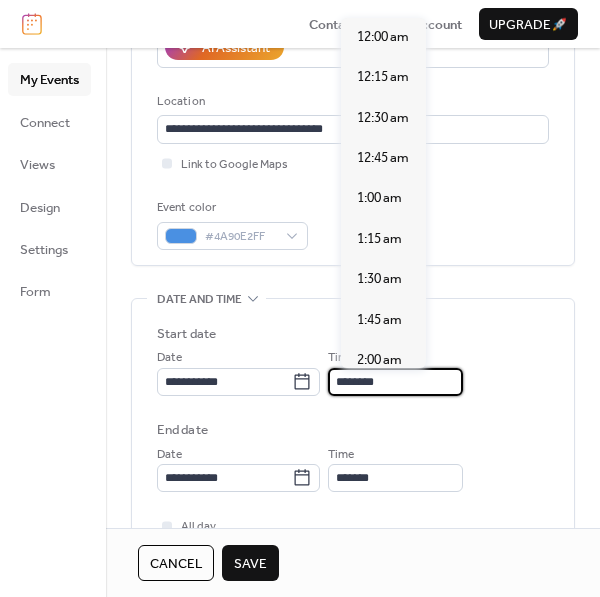 click on "********" at bounding box center (395, 382) 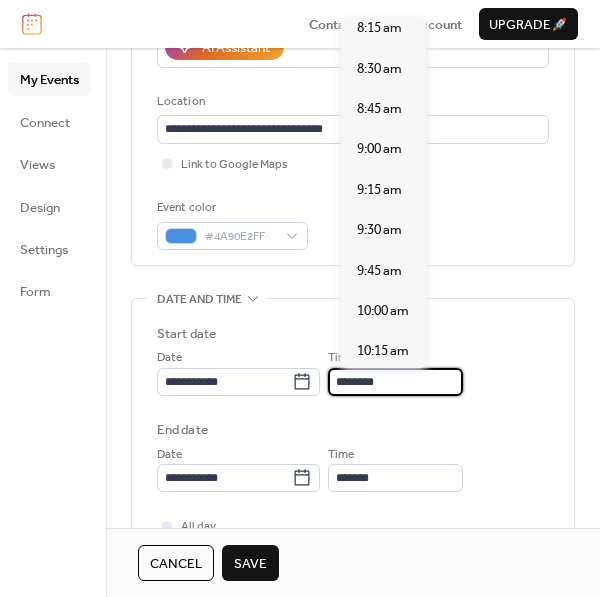 scroll, scrollTop: 1341, scrollLeft: 0, axis: vertical 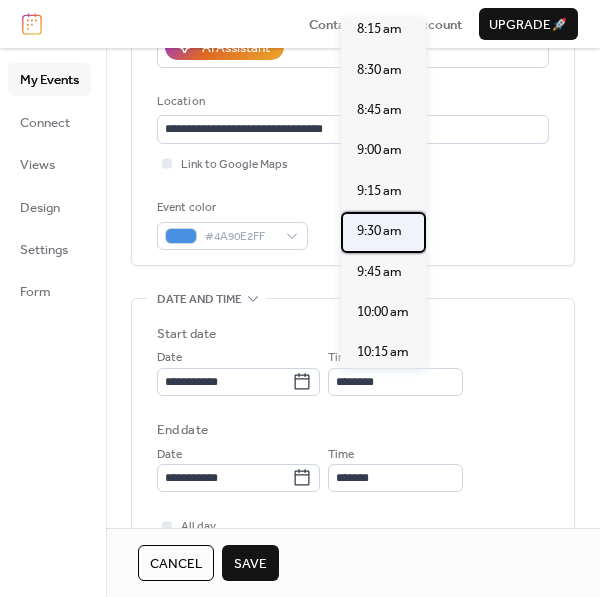 click on "9:30 am" at bounding box center [379, 231] 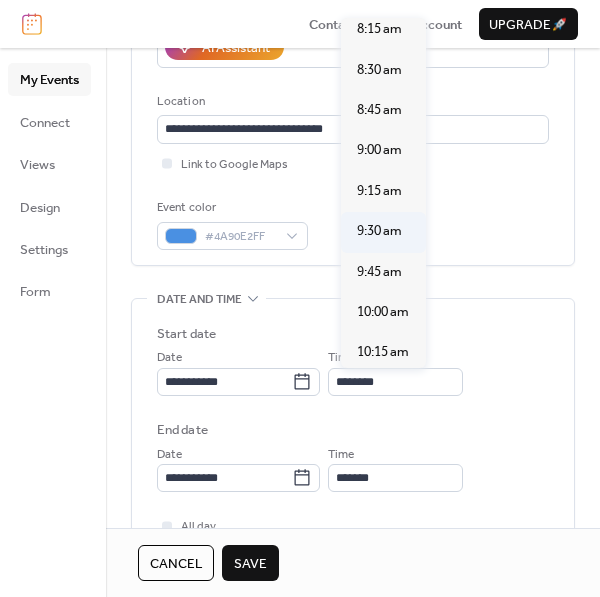type on "*******" 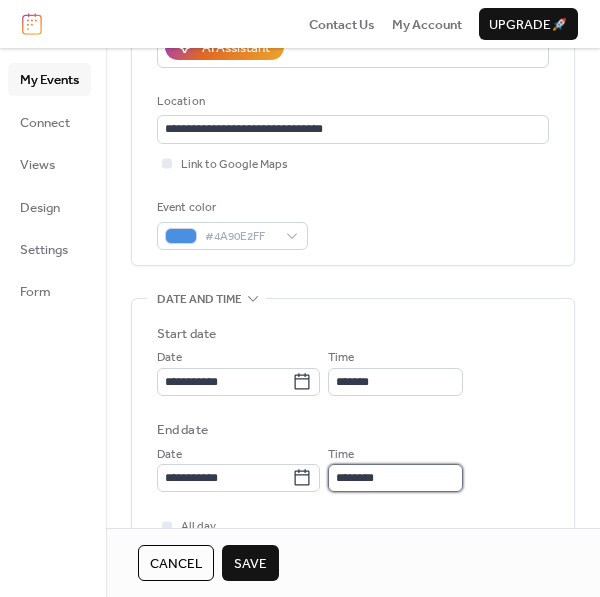 click on "********" at bounding box center (395, 478) 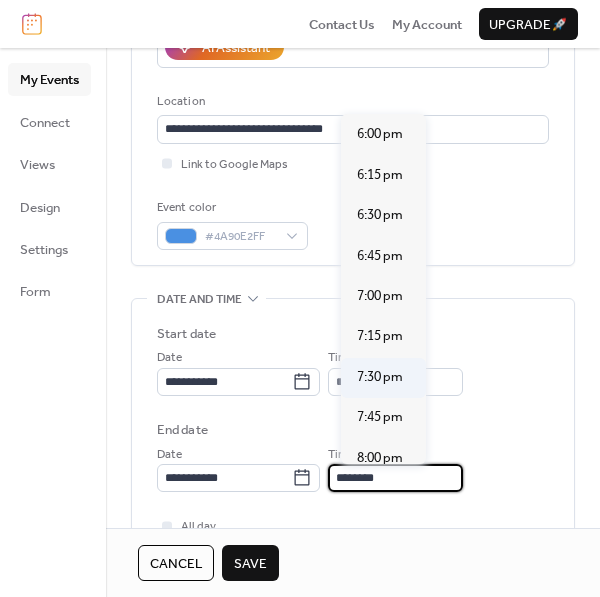 scroll, scrollTop: 1333, scrollLeft: 0, axis: vertical 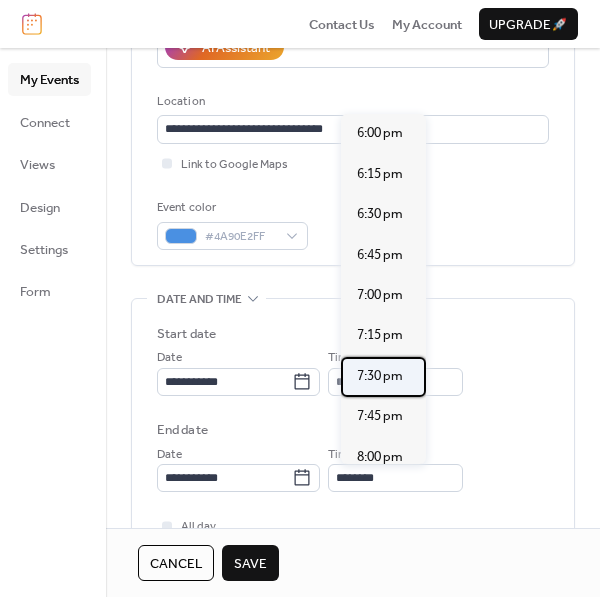 click on "7:30 pm" at bounding box center (380, 376) 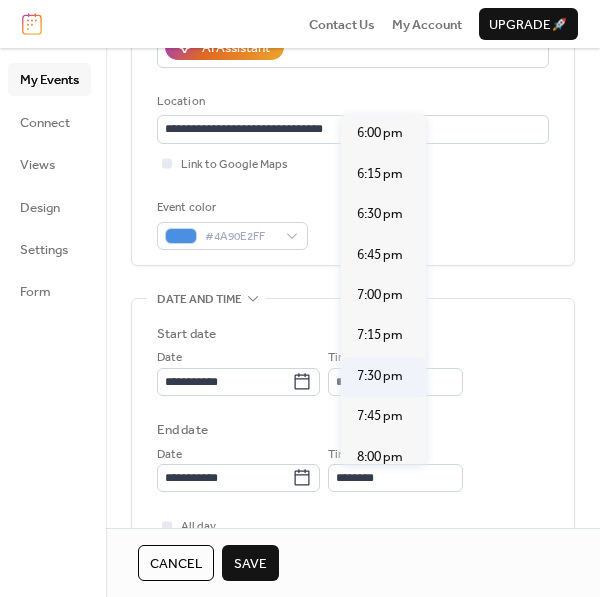 type on "*******" 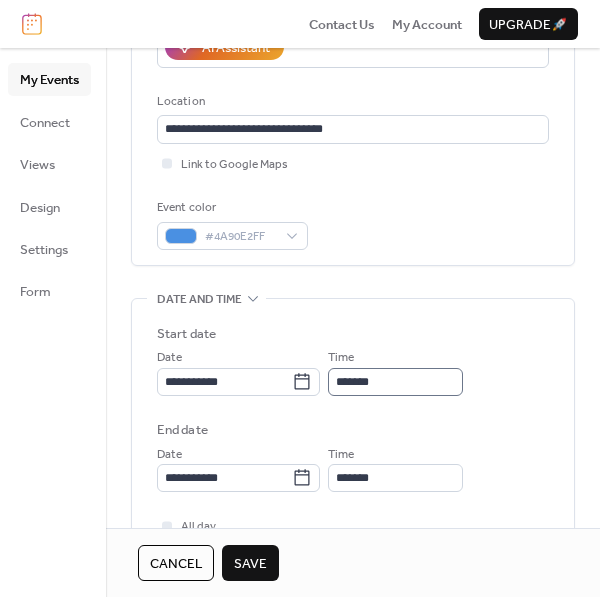 scroll, scrollTop: 1, scrollLeft: 0, axis: vertical 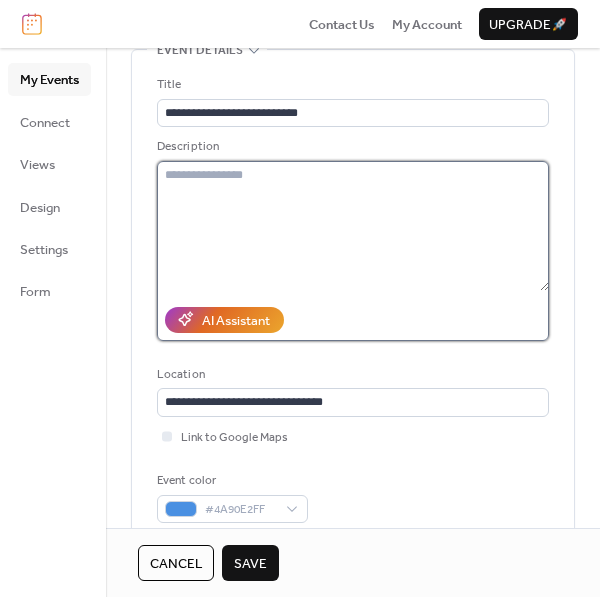 click at bounding box center [353, 226] 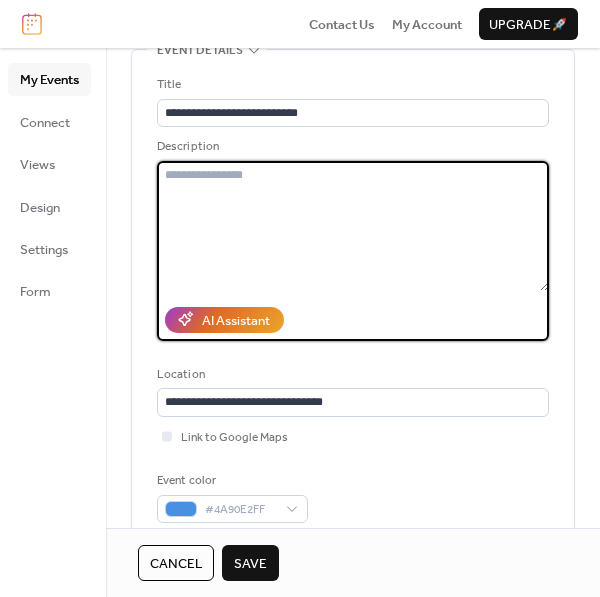 paste on "**********" 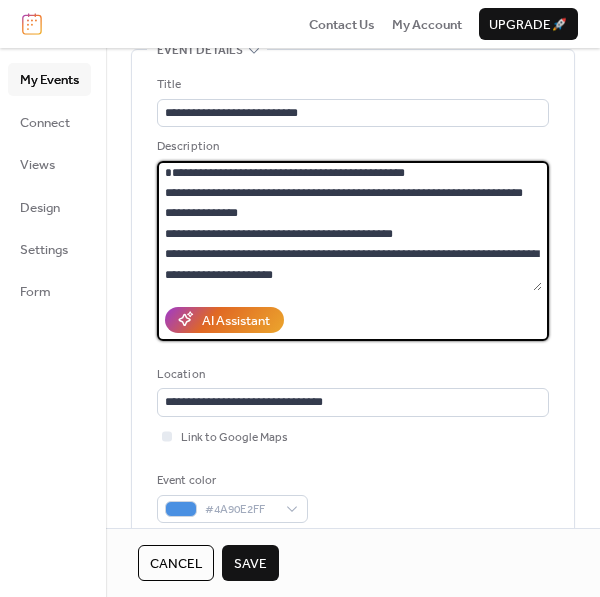 scroll, scrollTop: 0, scrollLeft: 0, axis: both 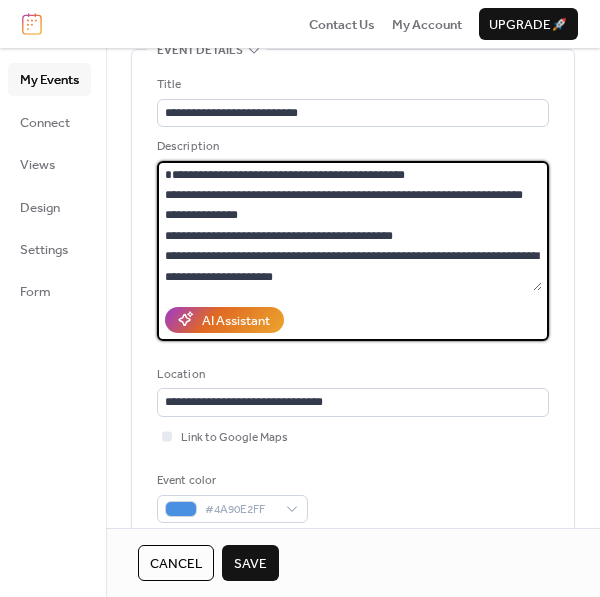 click on "**********" at bounding box center (349, 226) 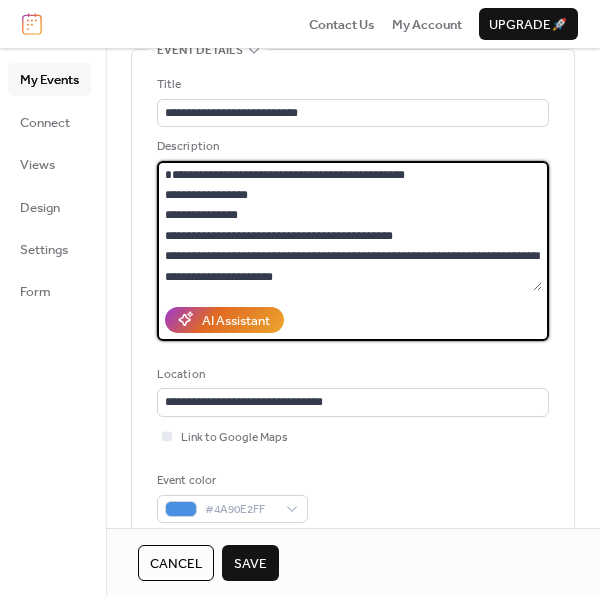 type on "**********" 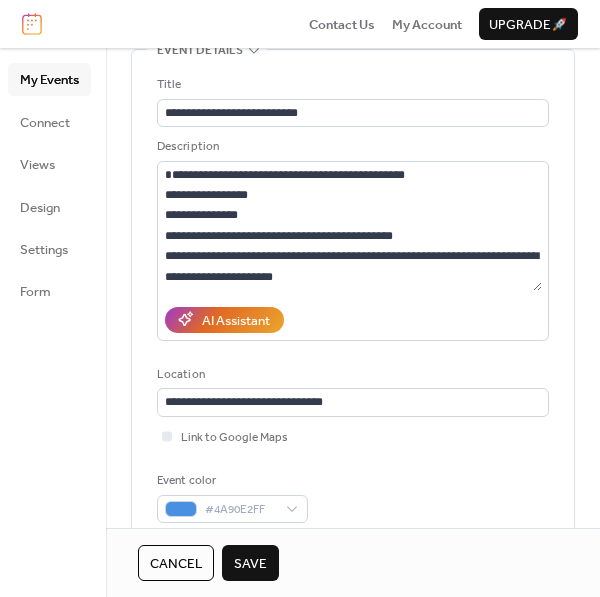 drag, startPoint x: 254, startPoint y: 558, endPoint x: 562, endPoint y: 311, distance: 394.80756 